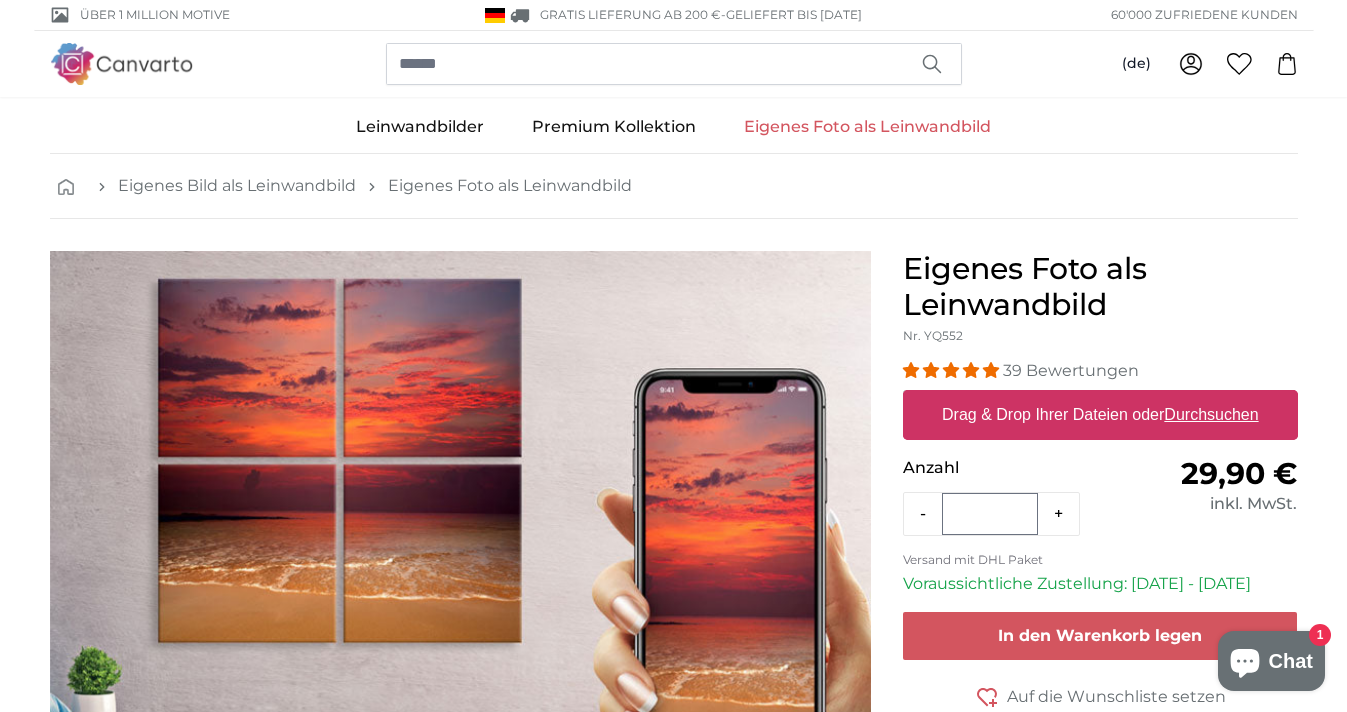 scroll, scrollTop: 0, scrollLeft: 0, axis: both 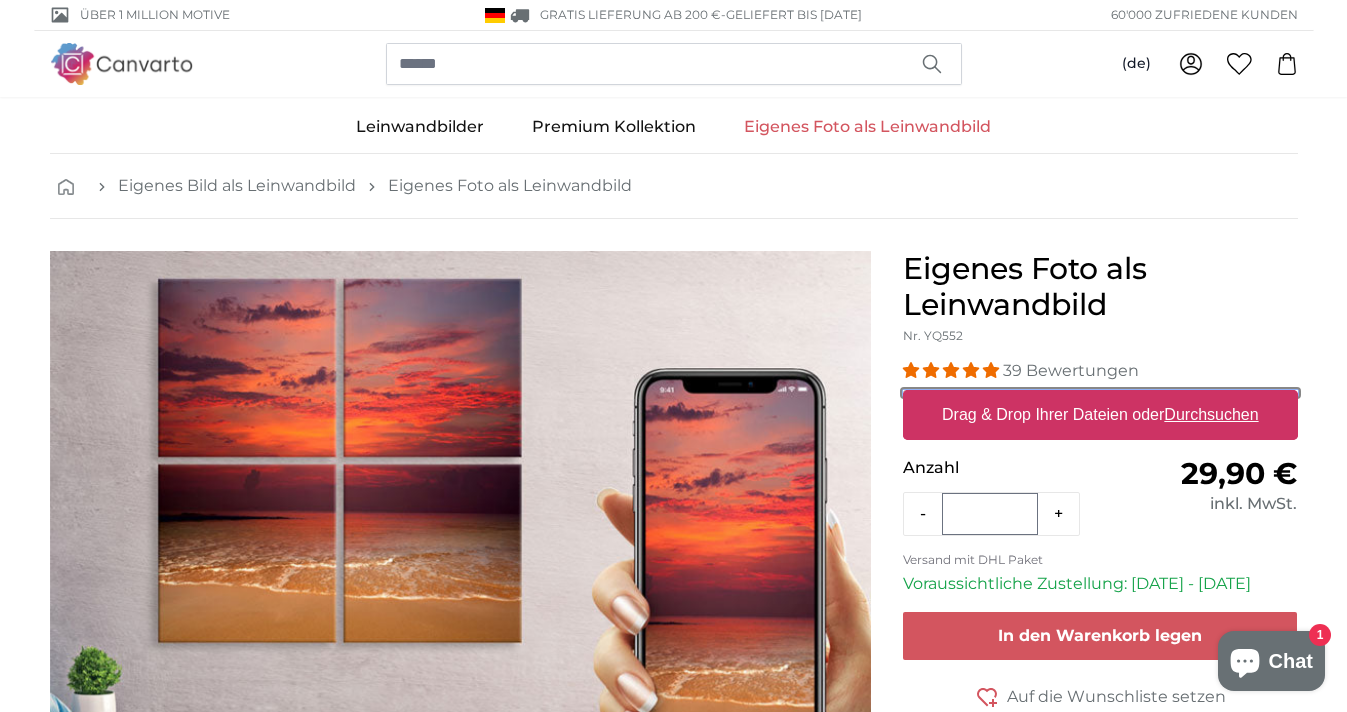 click on "Drag & Drop Ihrer Dateien oder  Durchsuchen" at bounding box center [1100, 393] 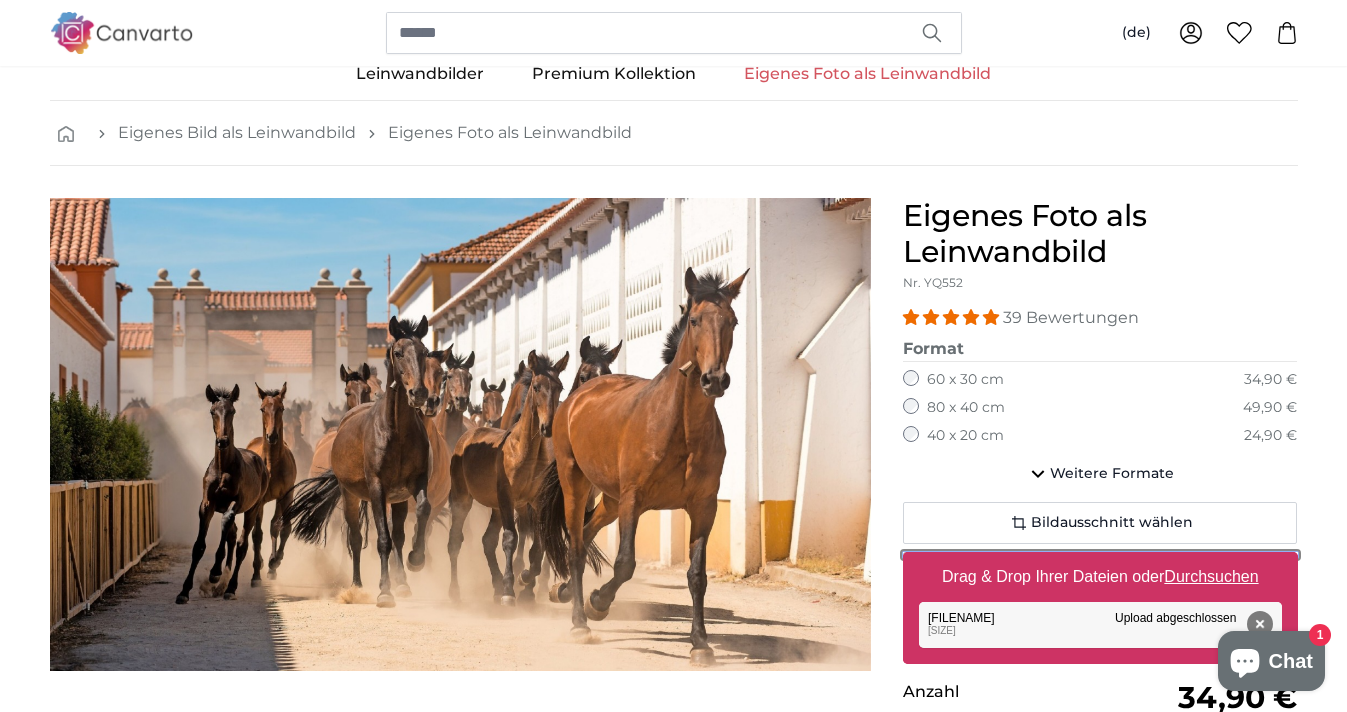 scroll, scrollTop: 100, scrollLeft: 0, axis: vertical 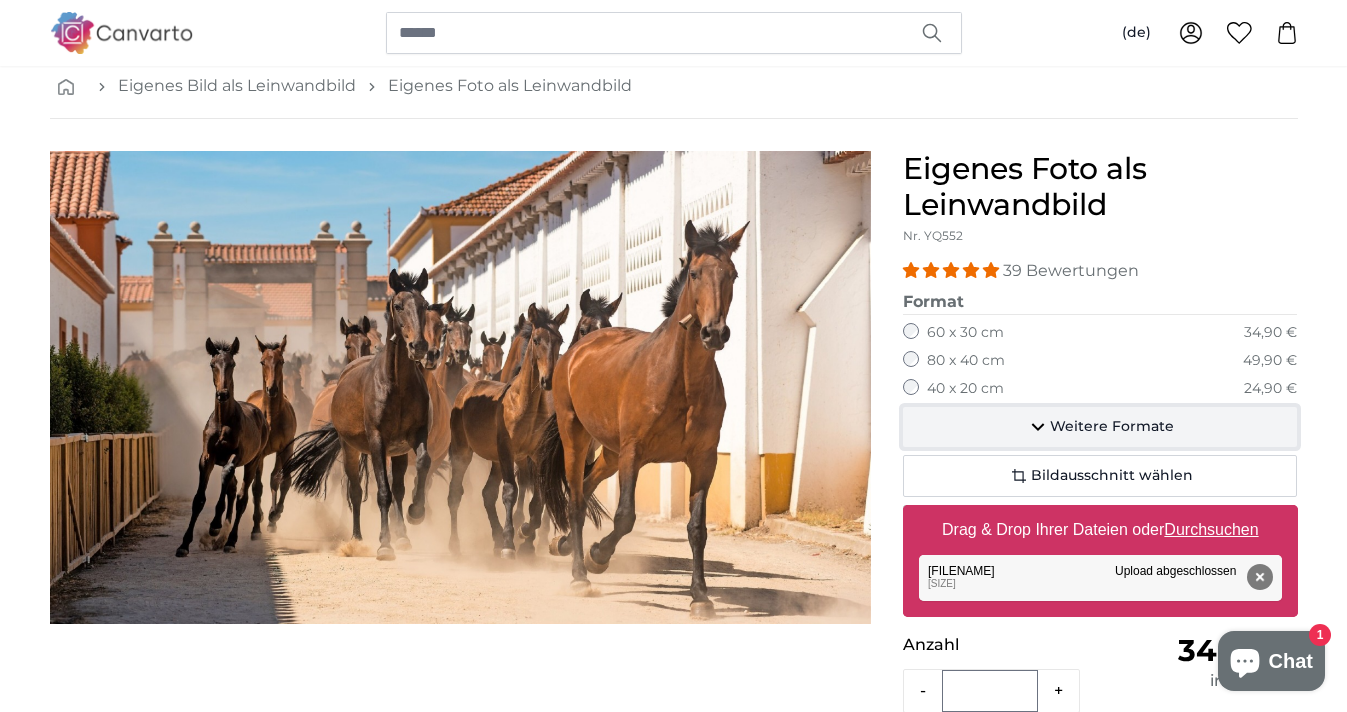 click on "Weitere Formate" 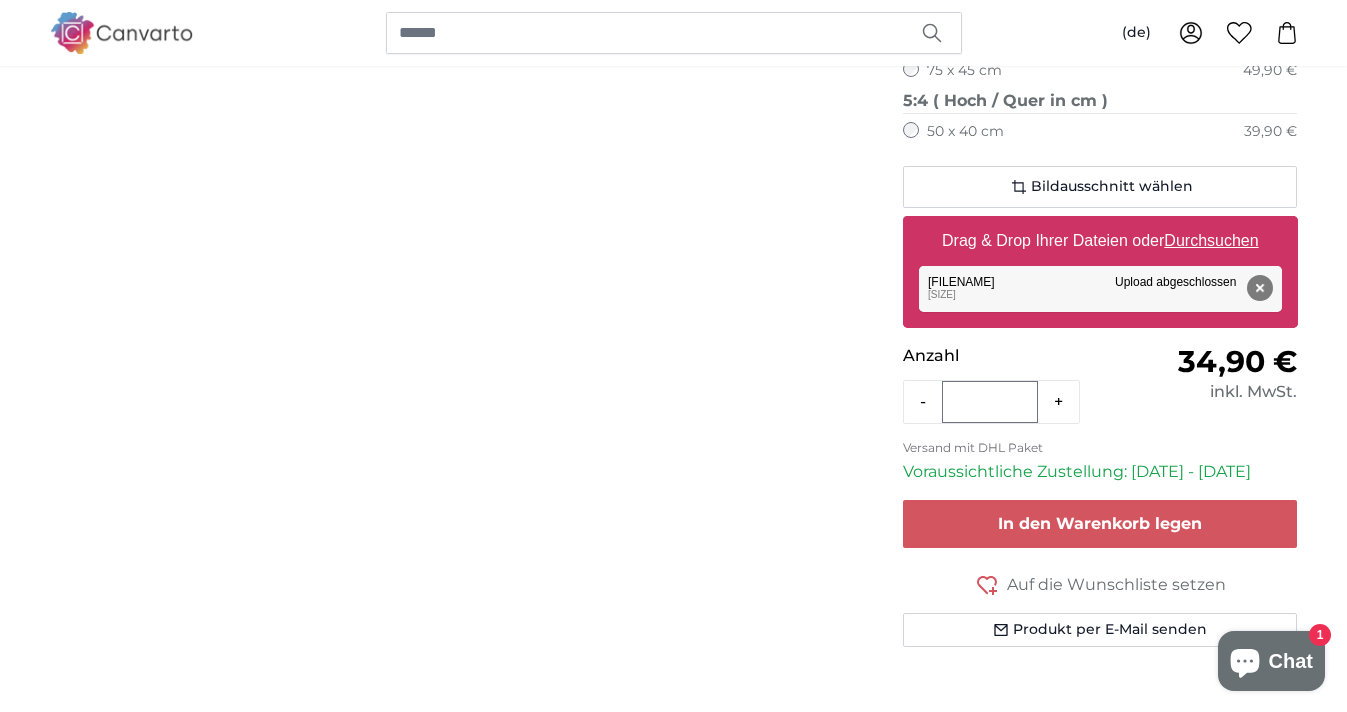 scroll, scrollTop: 900, scrollLeft: 0, axis: vertical 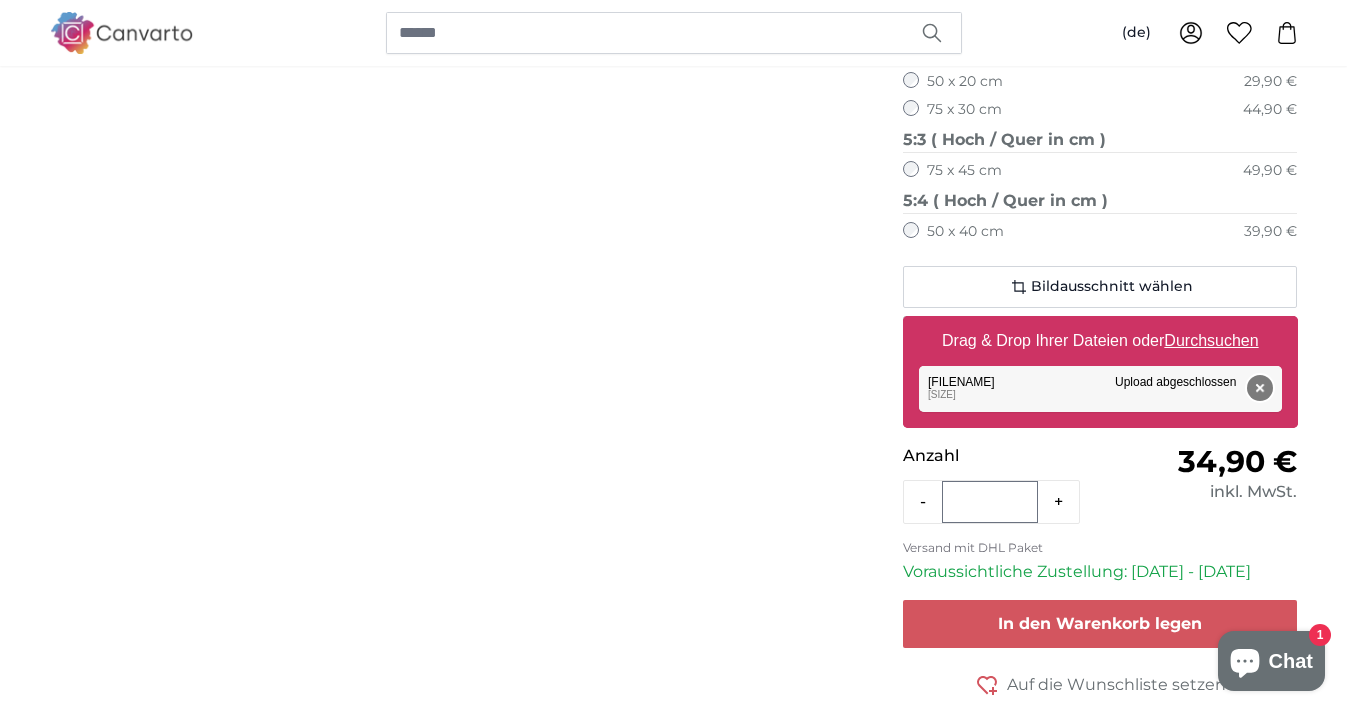 click on "Entfernen" at bounding box center [1259, 388] 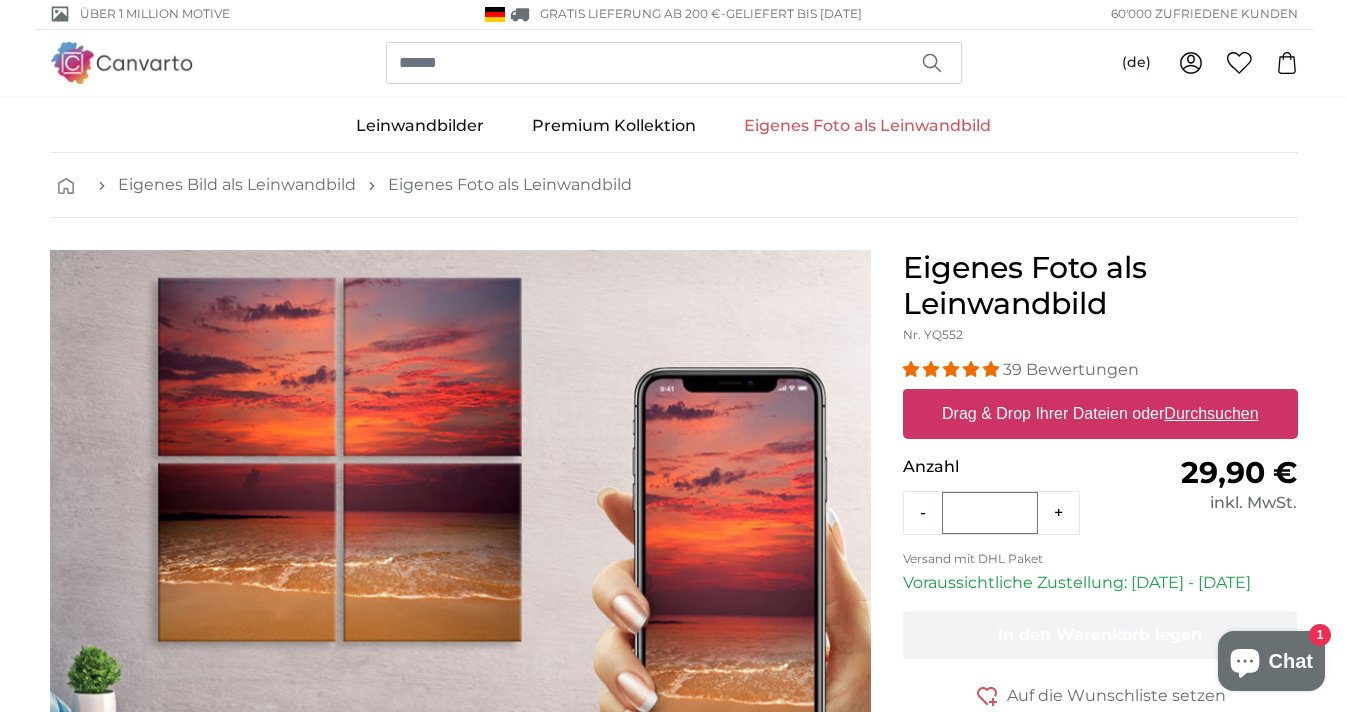 scroll, scrollTop: 0, scrollLeft: 0, axis: both 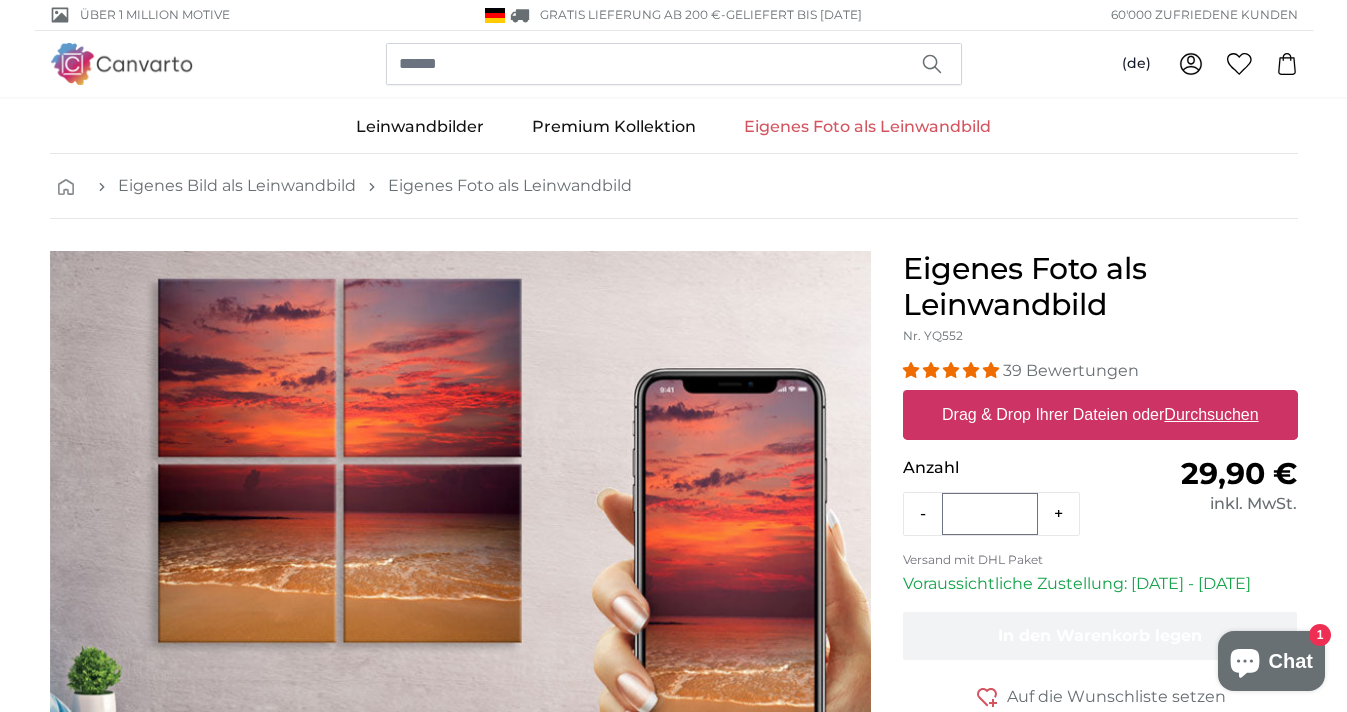 click on "Drag & Drop Ihrer Dateien oder  Durchsuchen" at bounding box center (1100, 415) 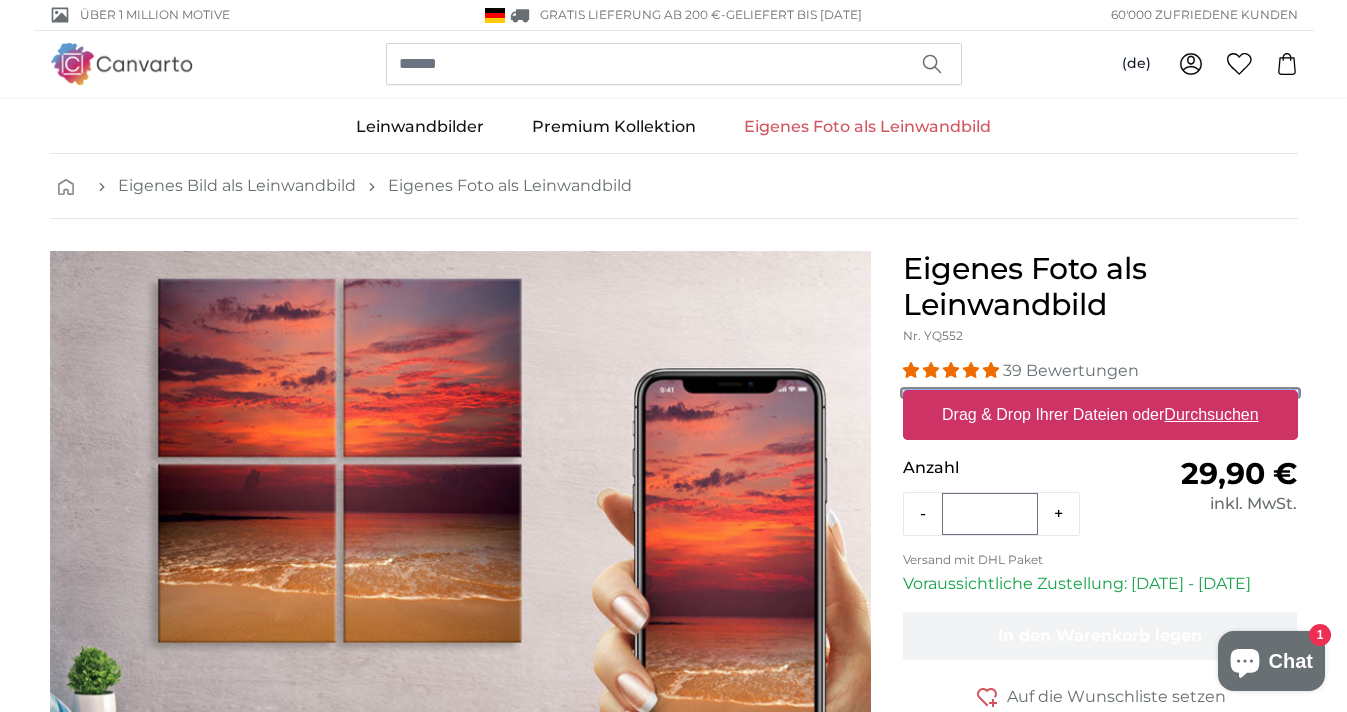 type on "**********" 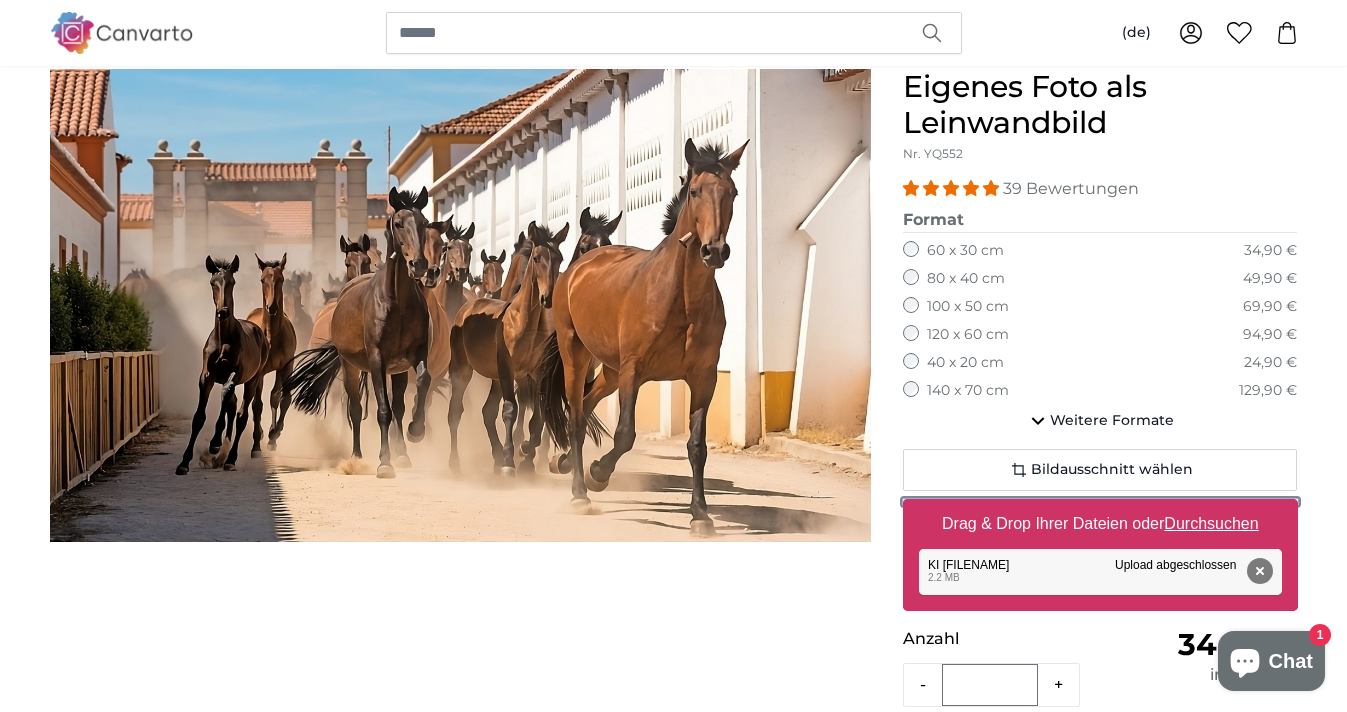 scroll, scrollTop: 200, scrollLeft: 0, axis: vertical 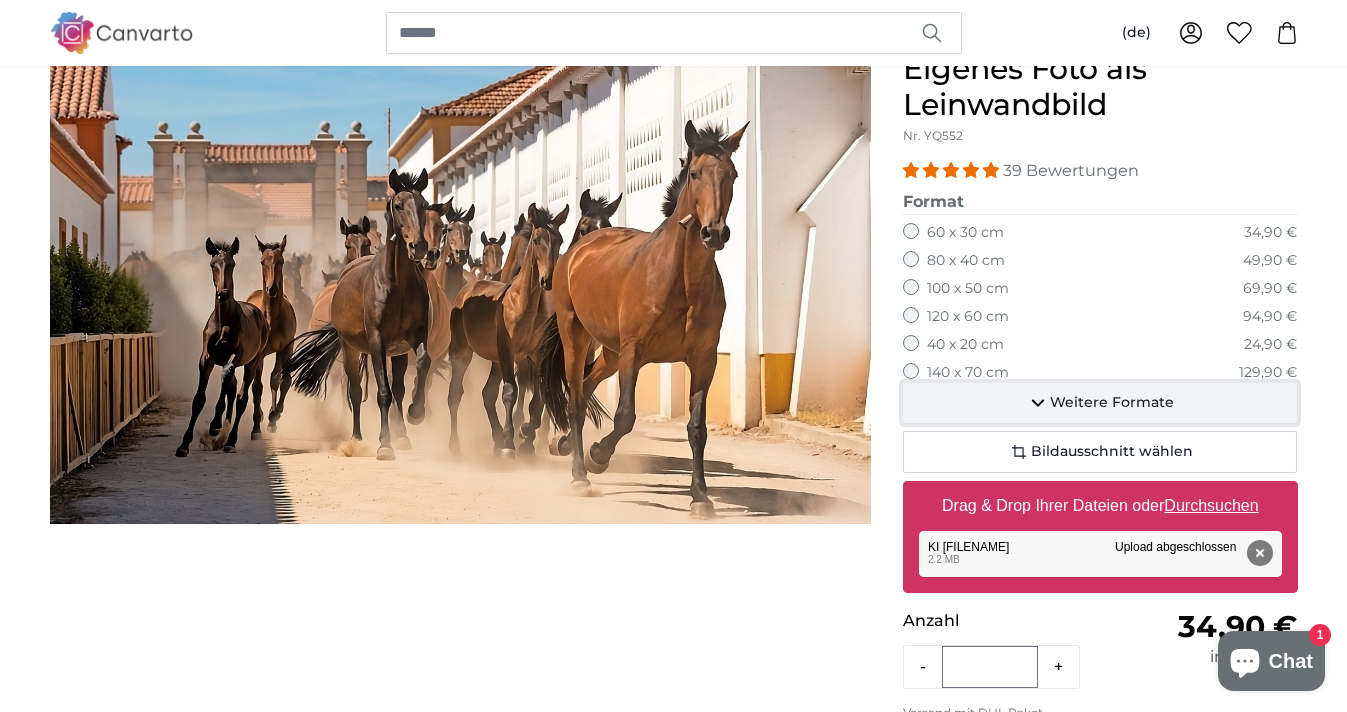 click on "Weitere Formate" 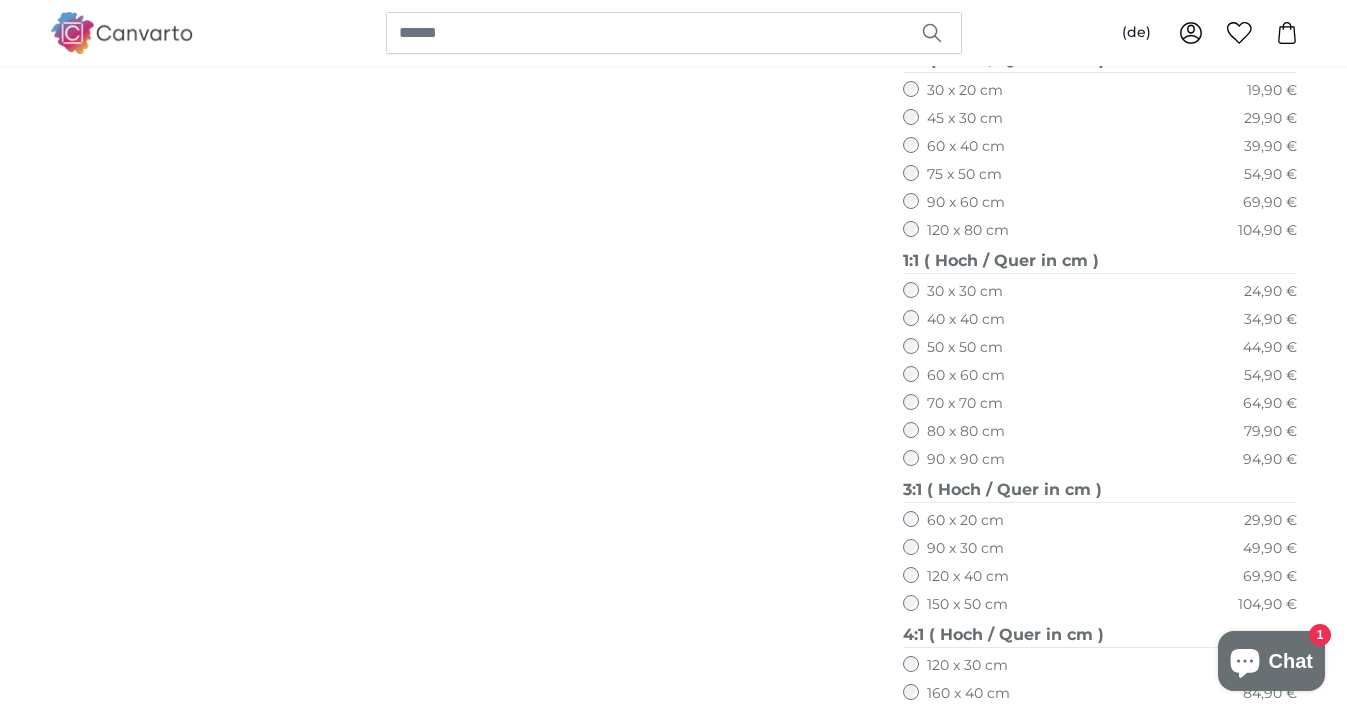 scroll, scrollTop: 200, scrollLeft: 0, axis: vertical 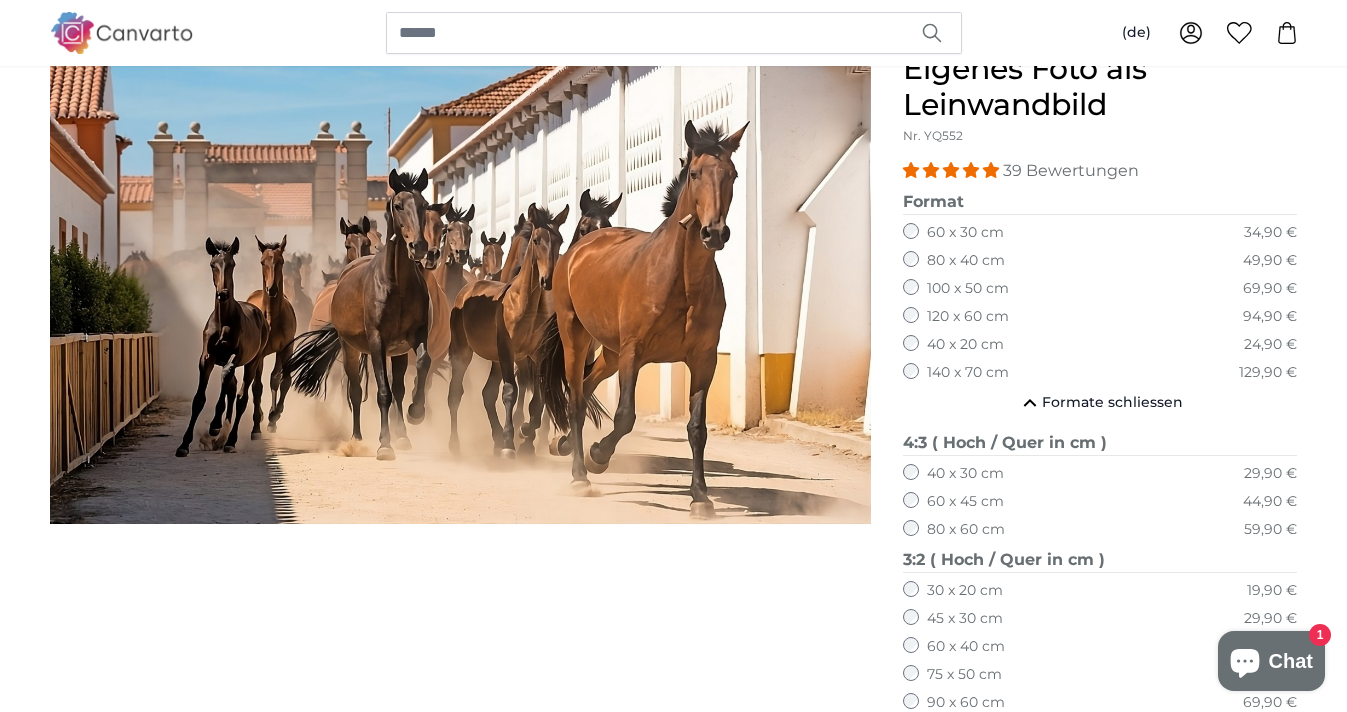 click on "120 x 60 cm" at bounding box center [968, 317] 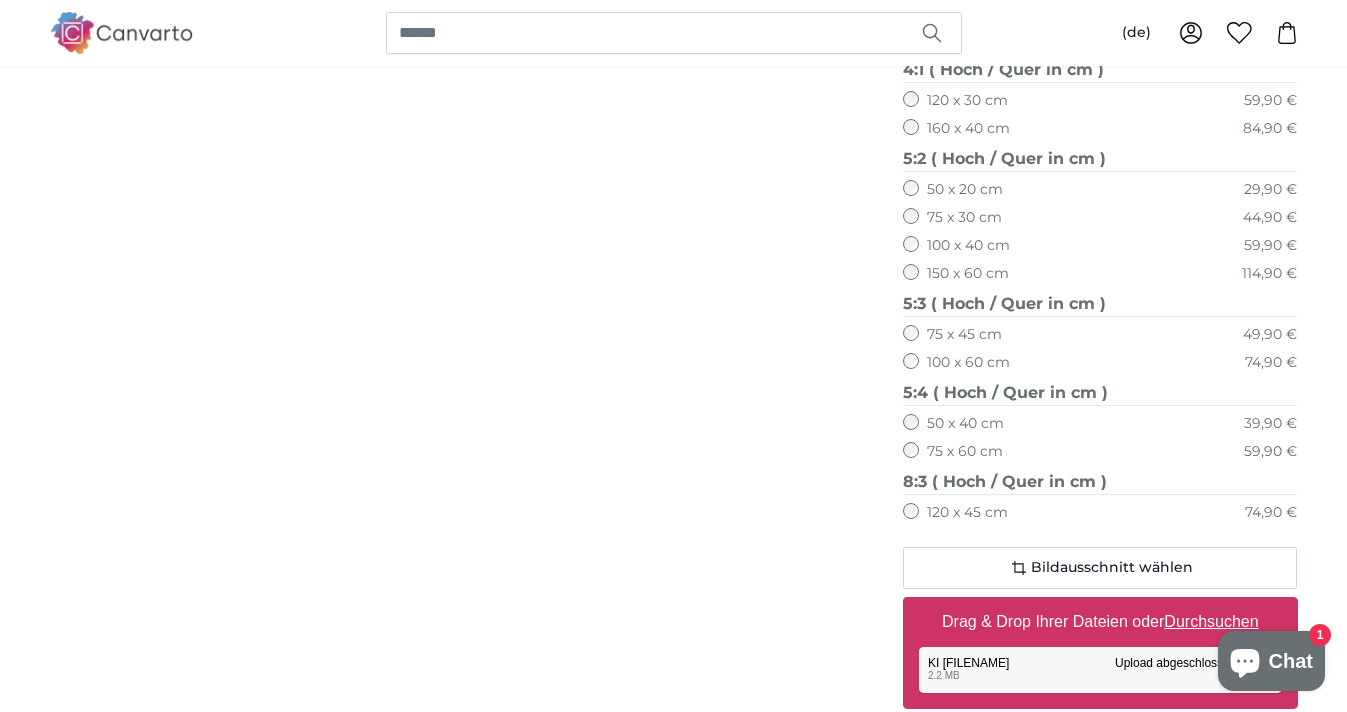 scroll, scrollTop: 1300, scrollLeft: 0, axis: vertical 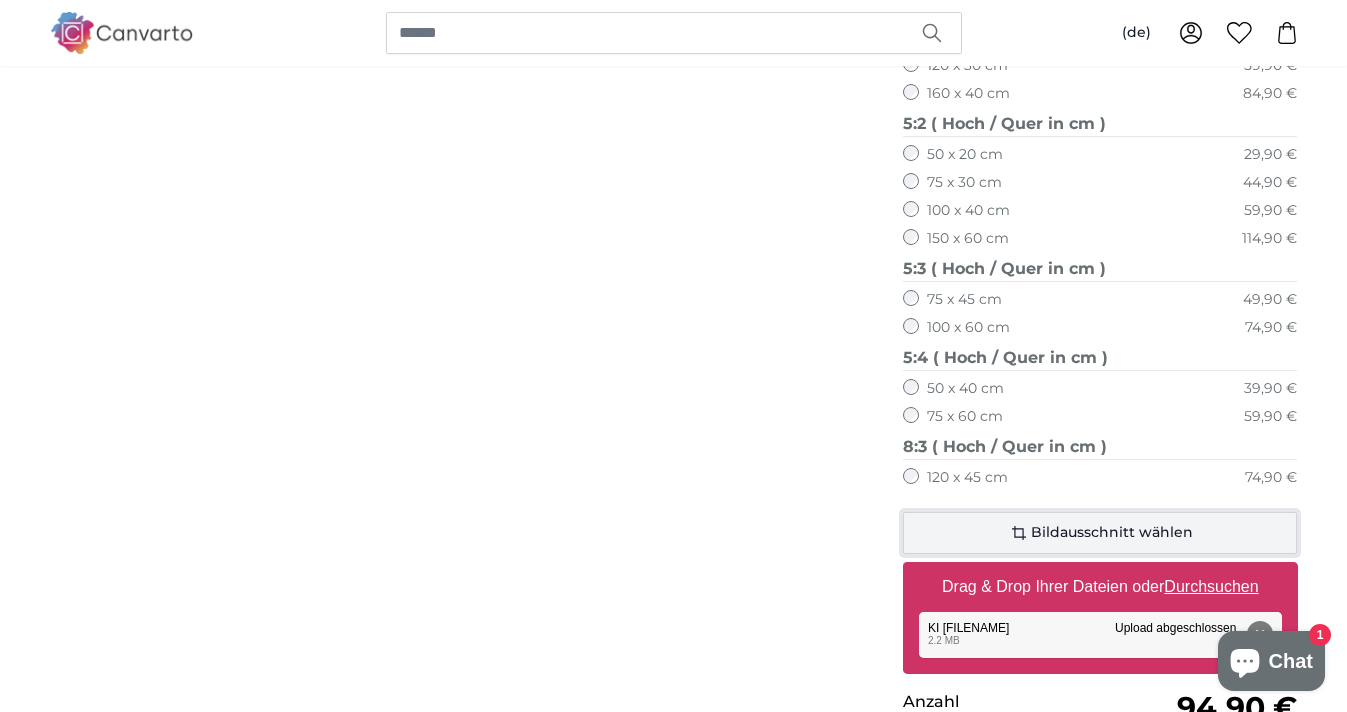 click on "Bildausschnitt wählen" 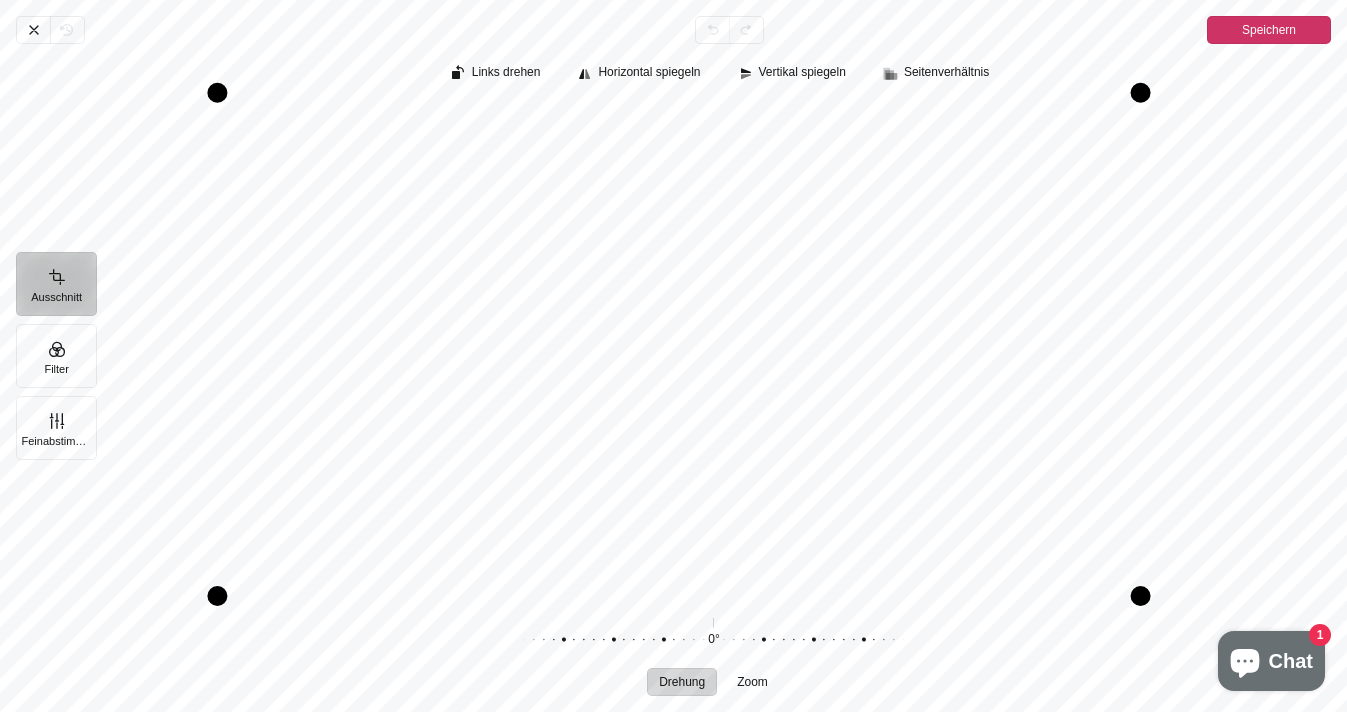 drag, startPoint x: 289, startPoint y: 97, endPoint x: 220, endPoint y: -28, distance: 142.77956 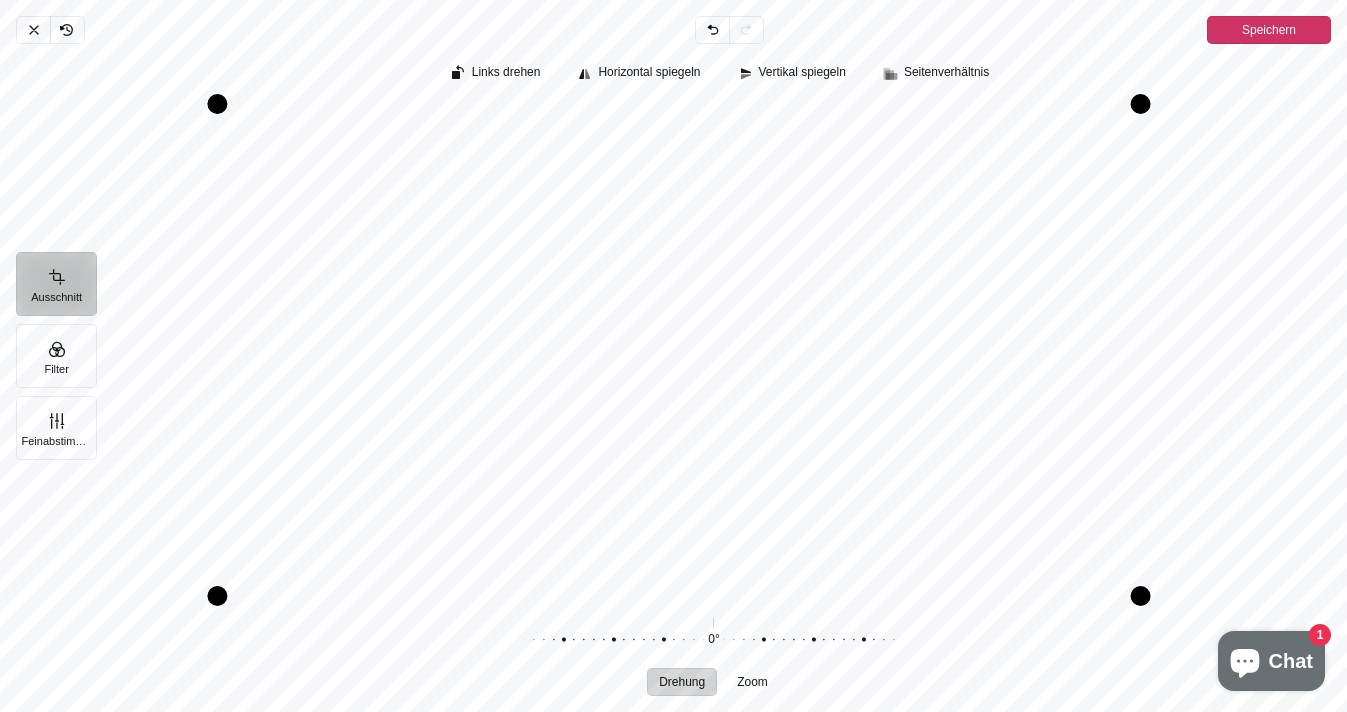 click on "Chat" at bounding box center [1291, 661] 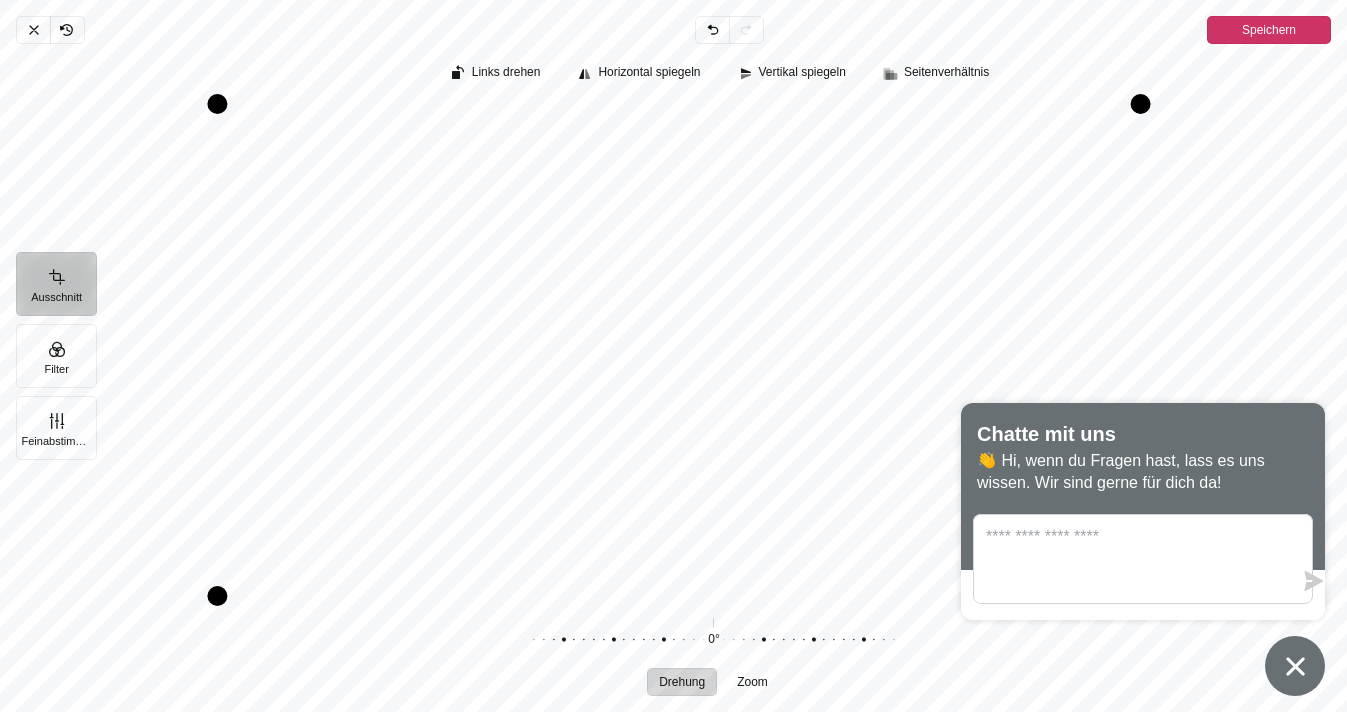 click 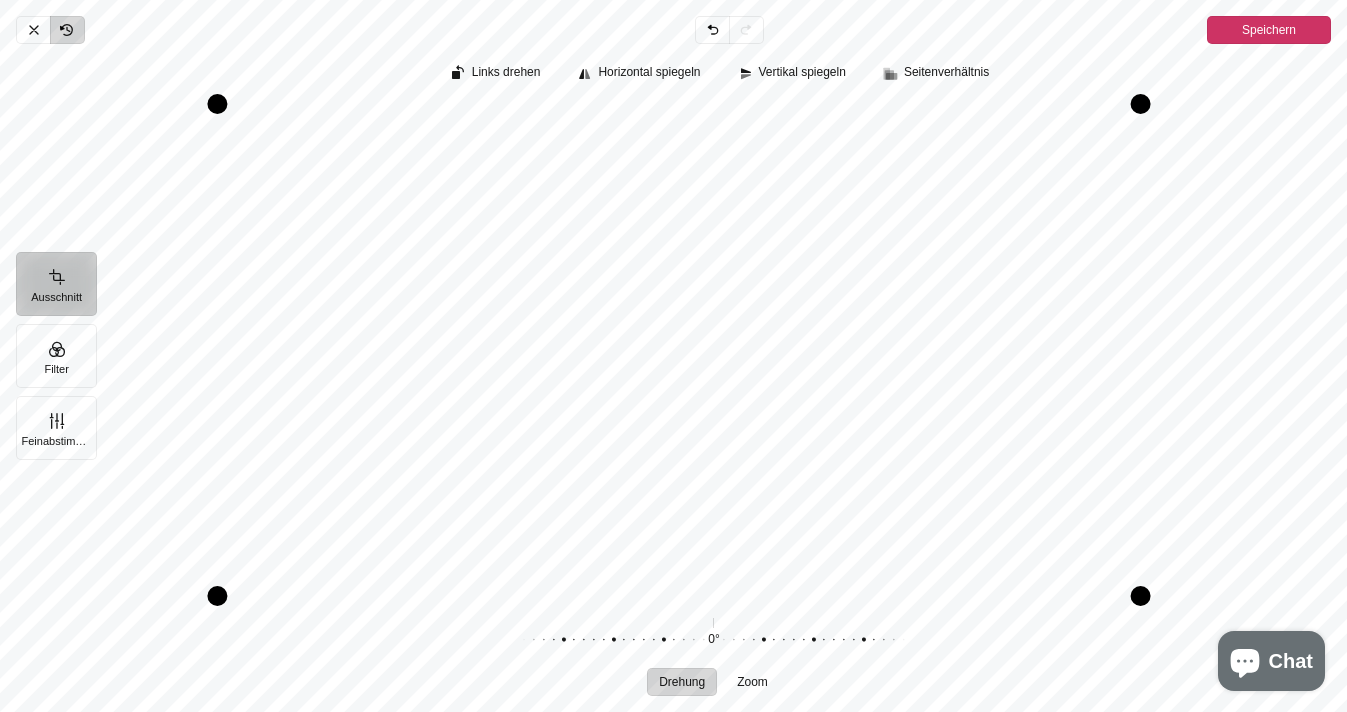 click 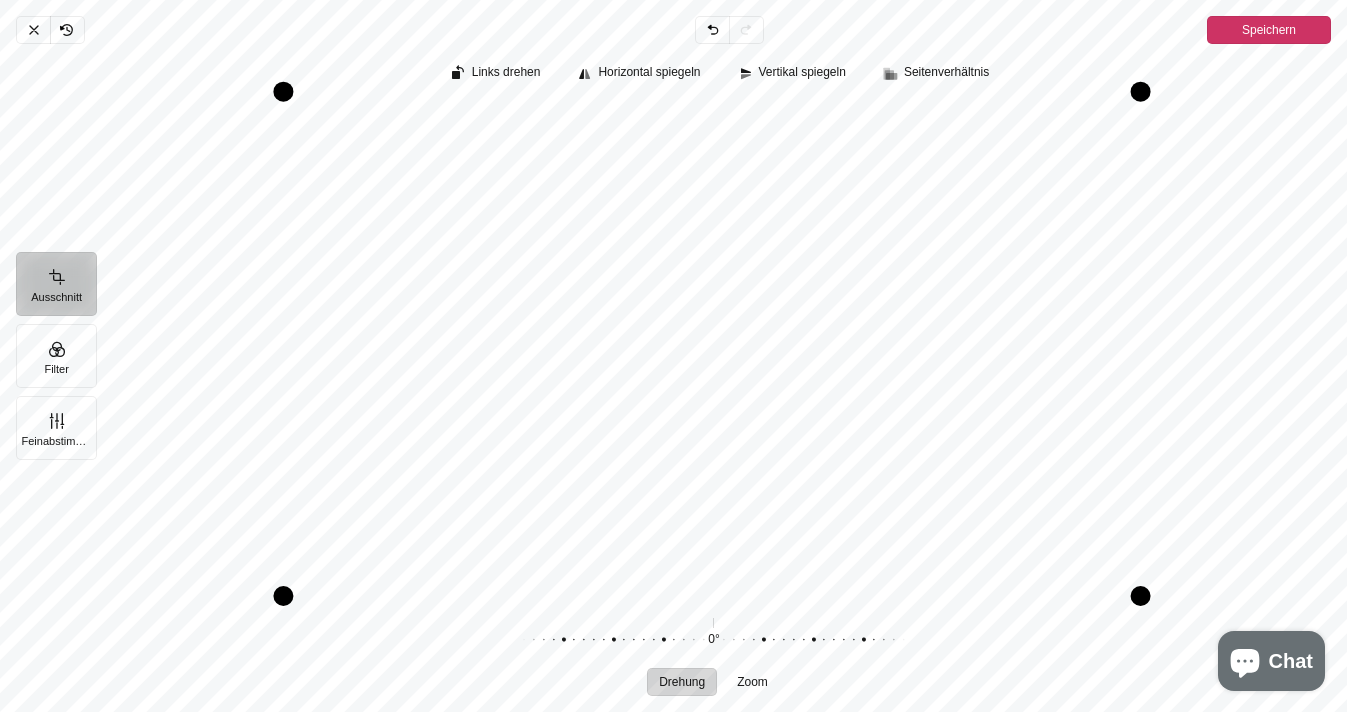 drag, startPoint x: 285, startPoint y: 98, endPoint x: 282, endPoint y: -62, distance: 160.02812 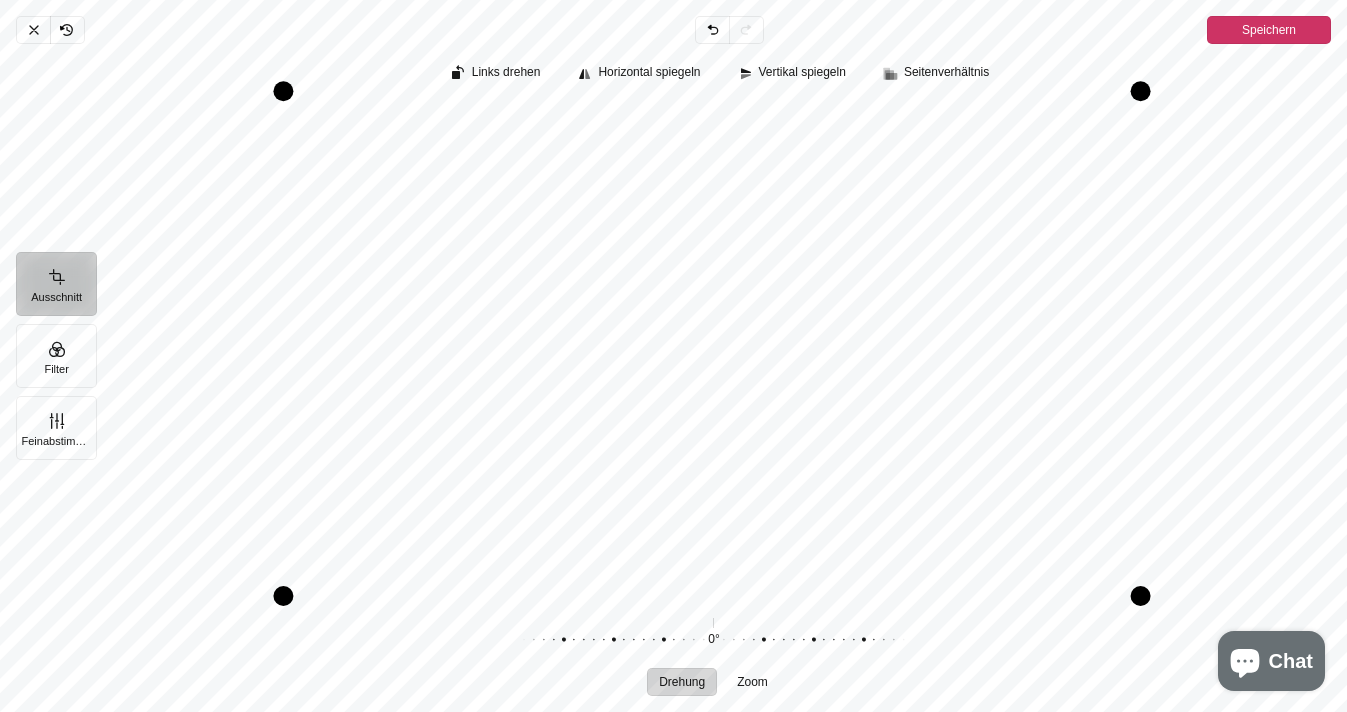 drag, startPoint x: 644, startPoint y: 105, endPoint x: 645, endPoint y: -86, distance: 191.00262 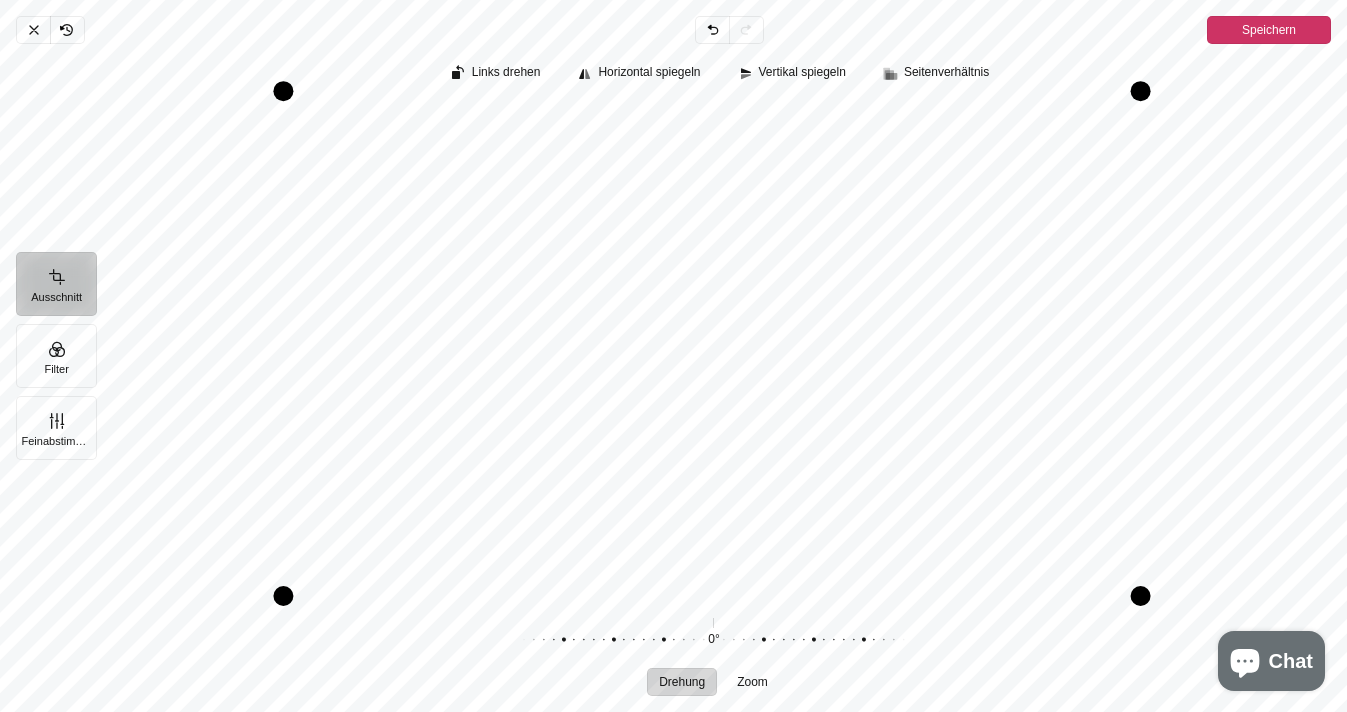 drag, startPoint x: 684, startPoint y: 104, endPoint x: 702, endPoint y: -78, distance: 182.88794 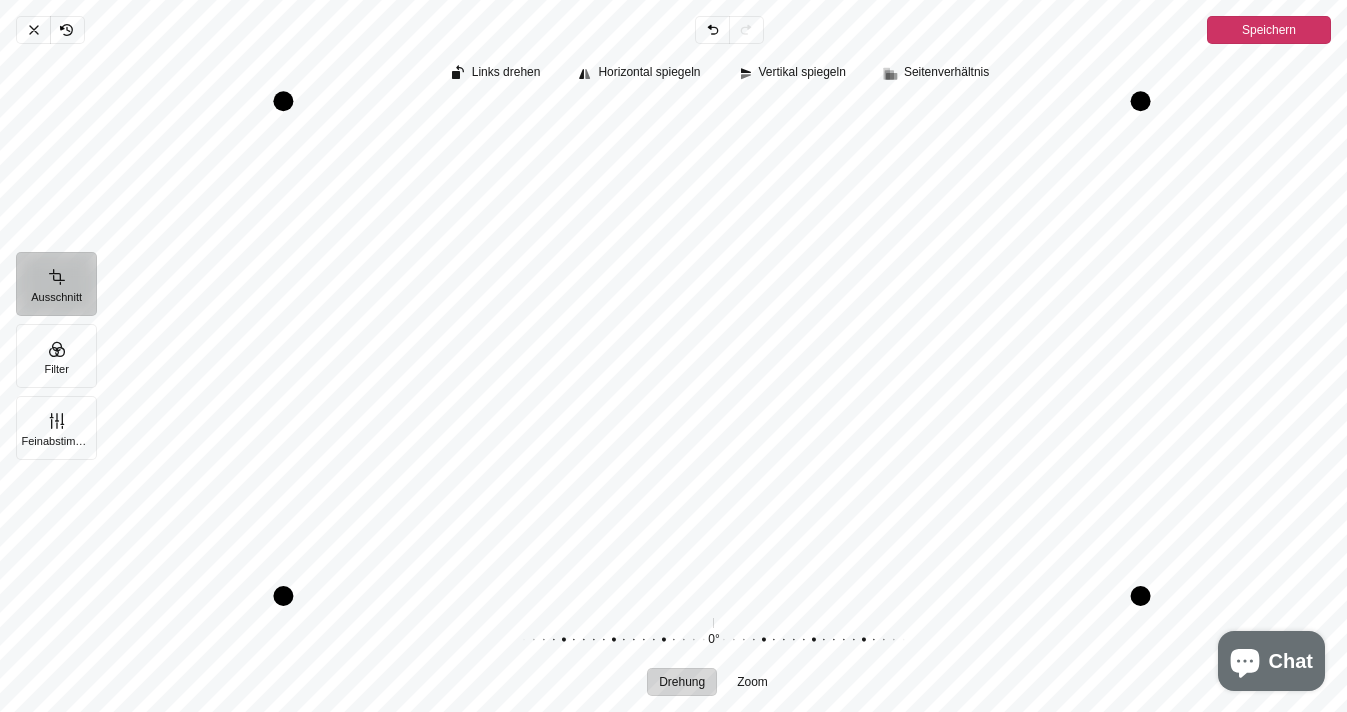 drag, startPoint x: 511, startPoint y: 109, endPoint x: 546, endPoint y: -18, distance: 131.73459 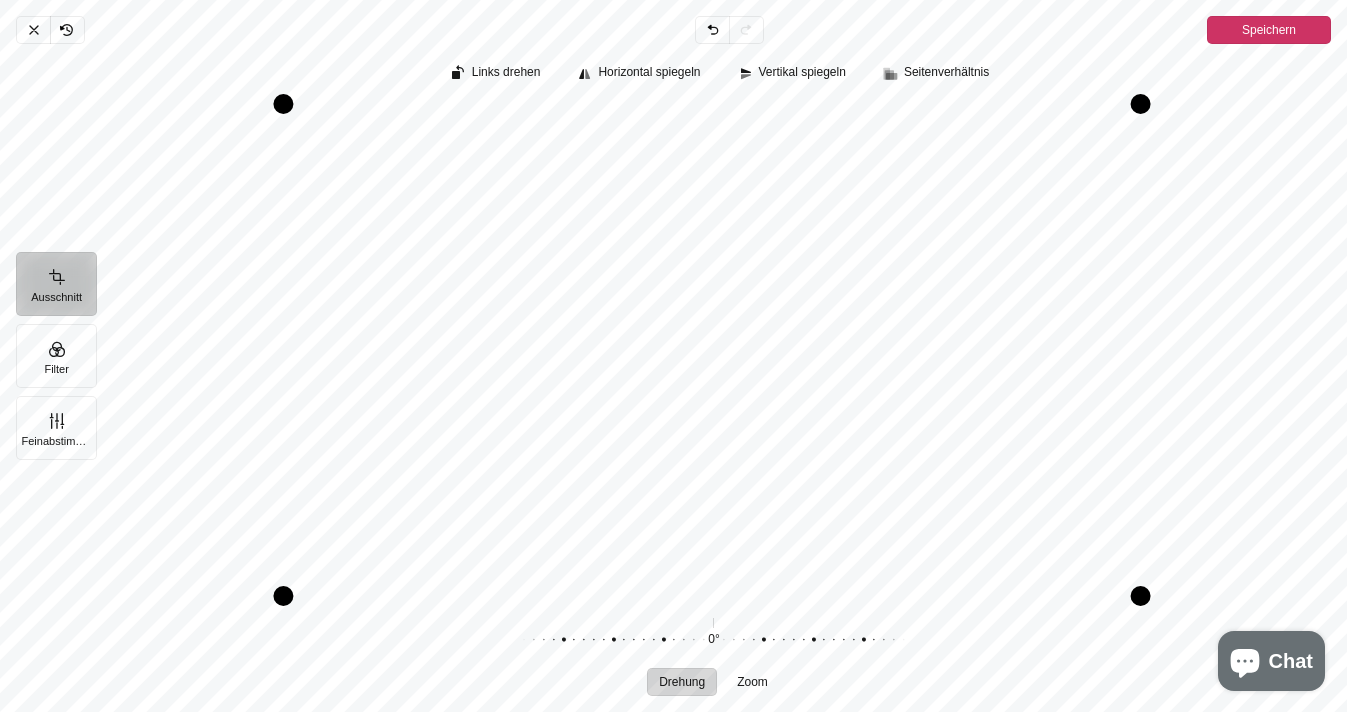 drag, startPoint x: 460, startPoint y: 107, endPoint x: 485, endPoint y: -32, distance: 141.2303 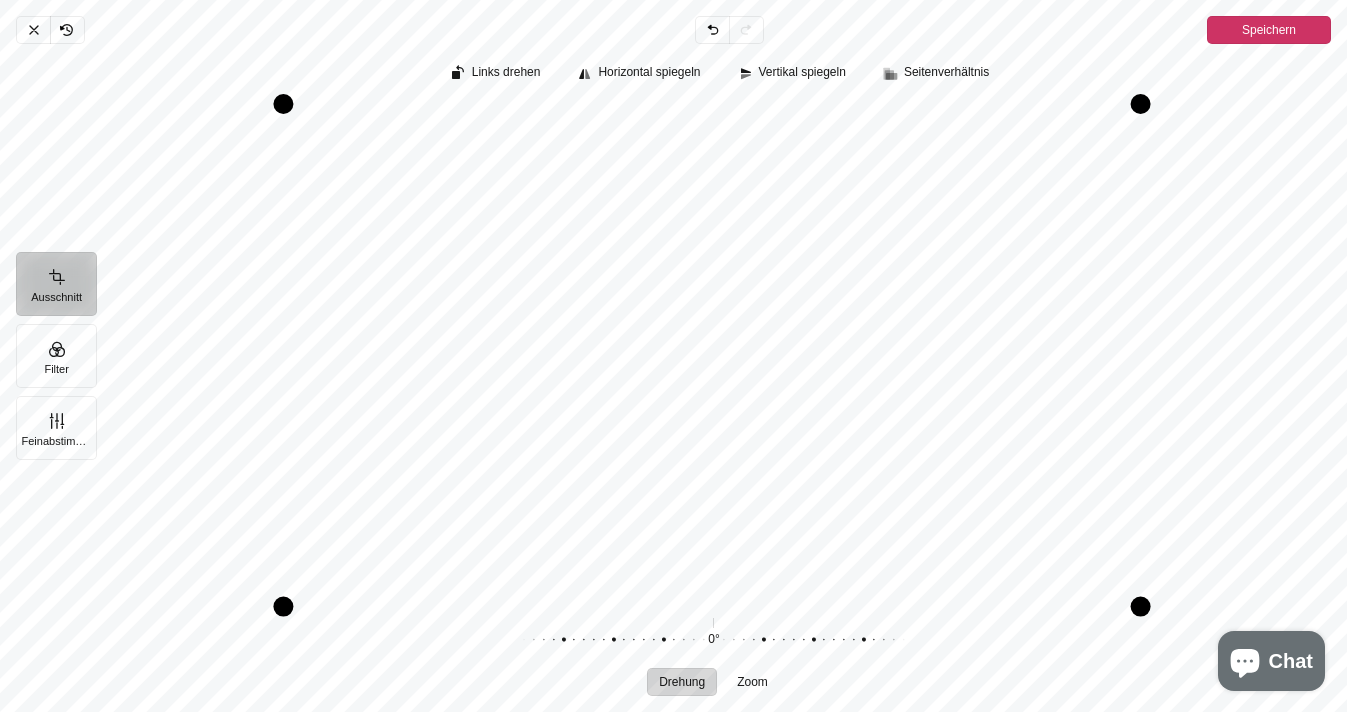 drag, startPoint x: 369, startPoint y: 591, endPoint x: 361, endPoint y: 705, distance: 114.28036 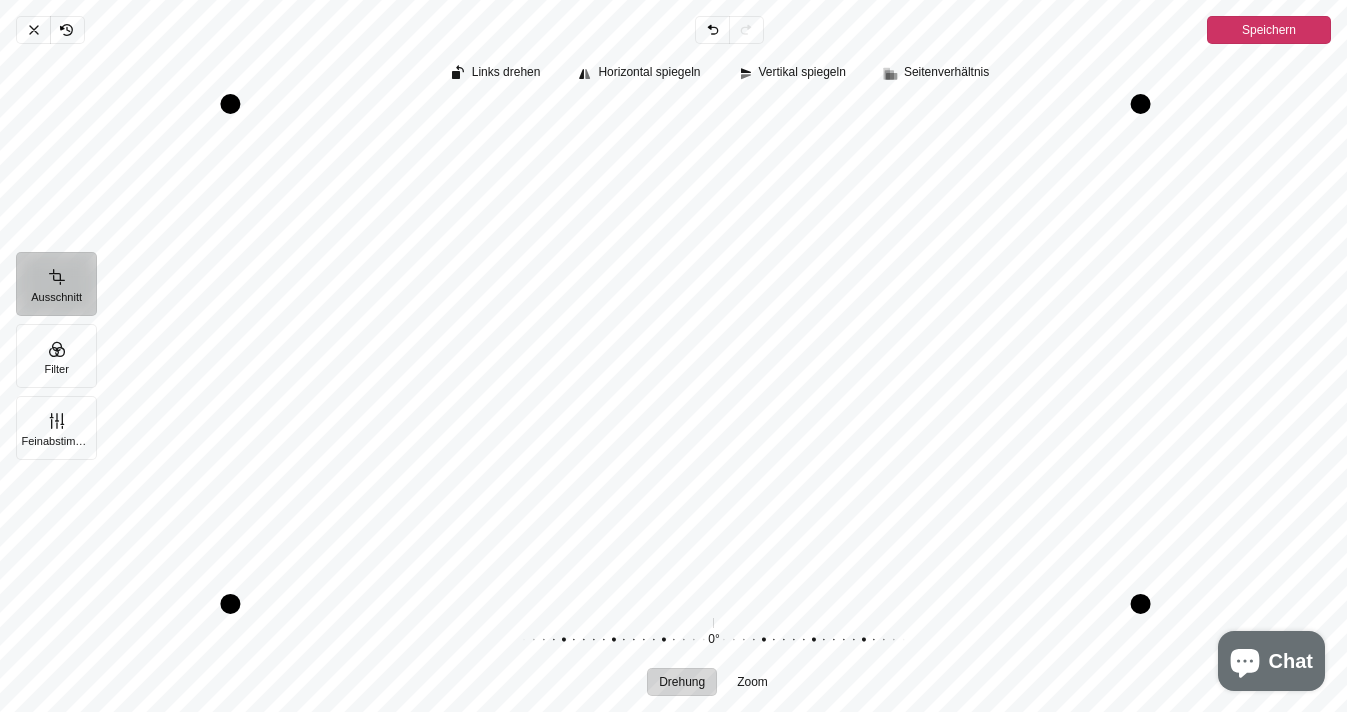 drag, startPoint x: 278, startPoint y: 599, endPoint x: 223, endPoint y: 653, distance: 77.07788 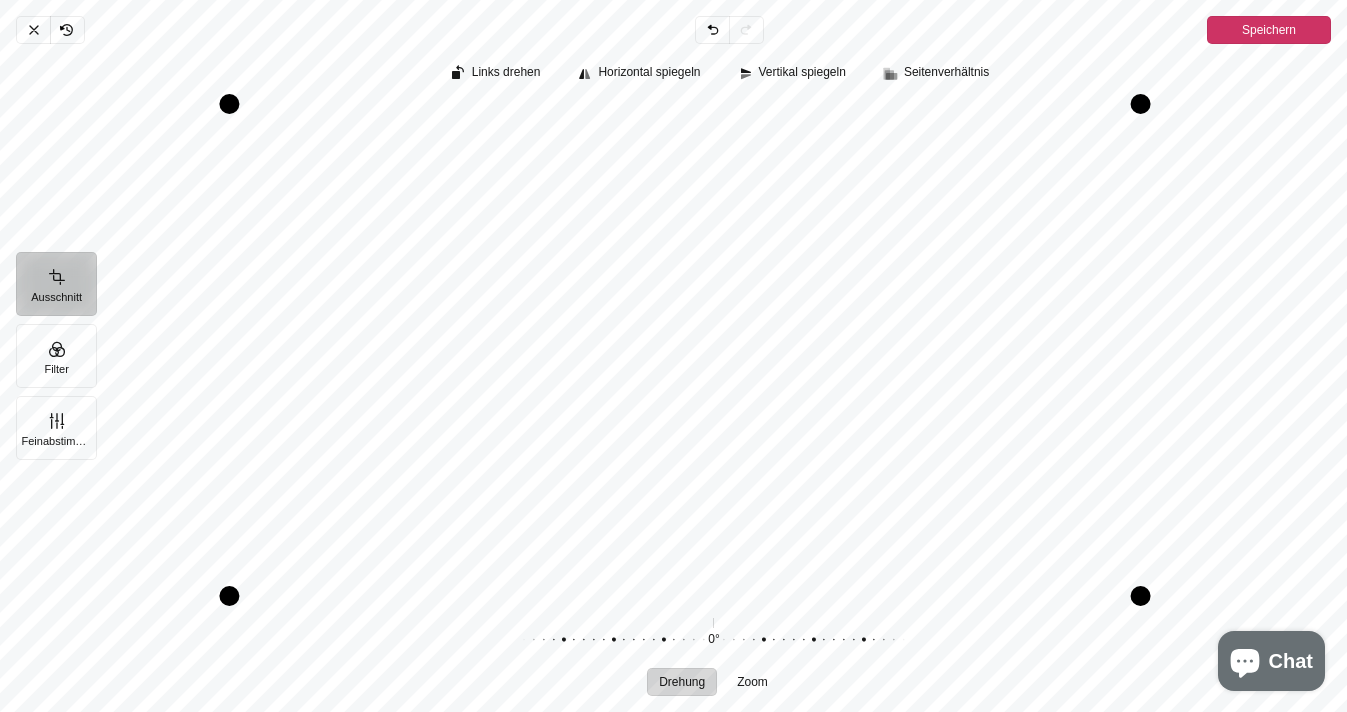 click on "Speichern" at bounding box center (1269, 30) 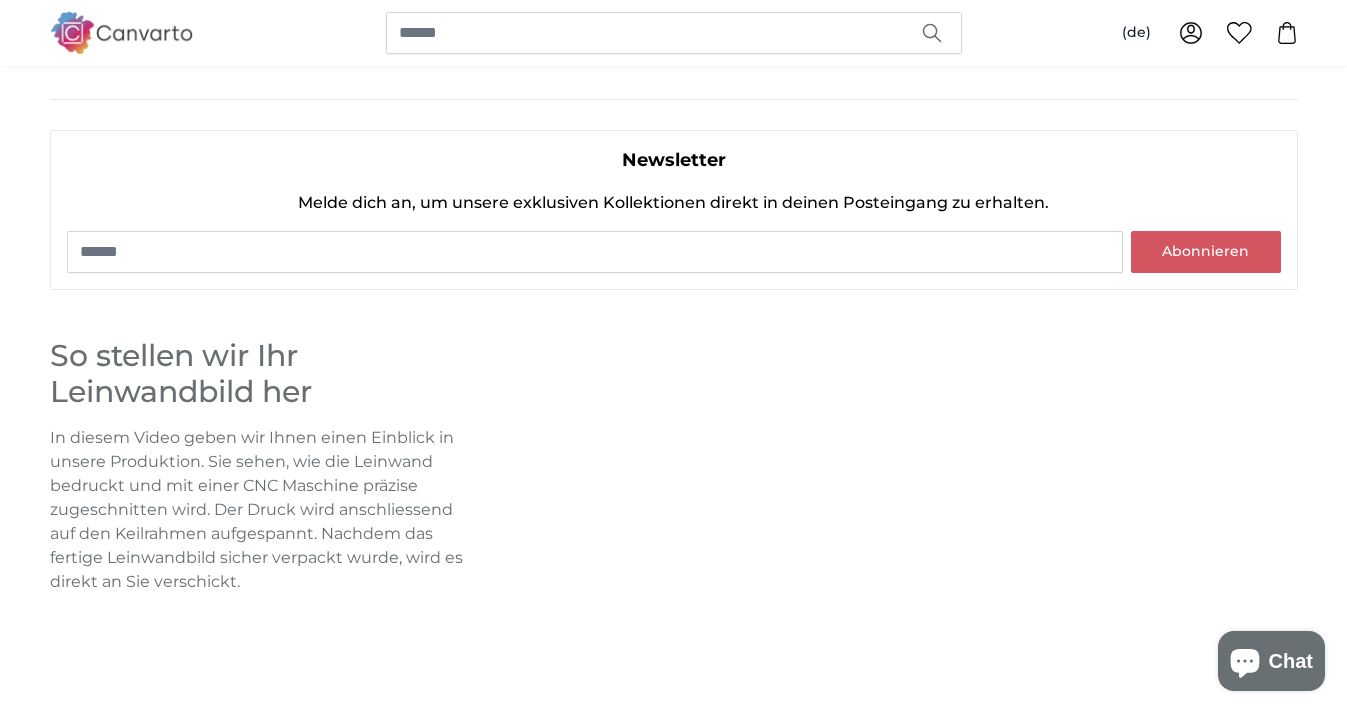 scroll, scrollTop: 1377, scrollLeft: 0, axis: vertical 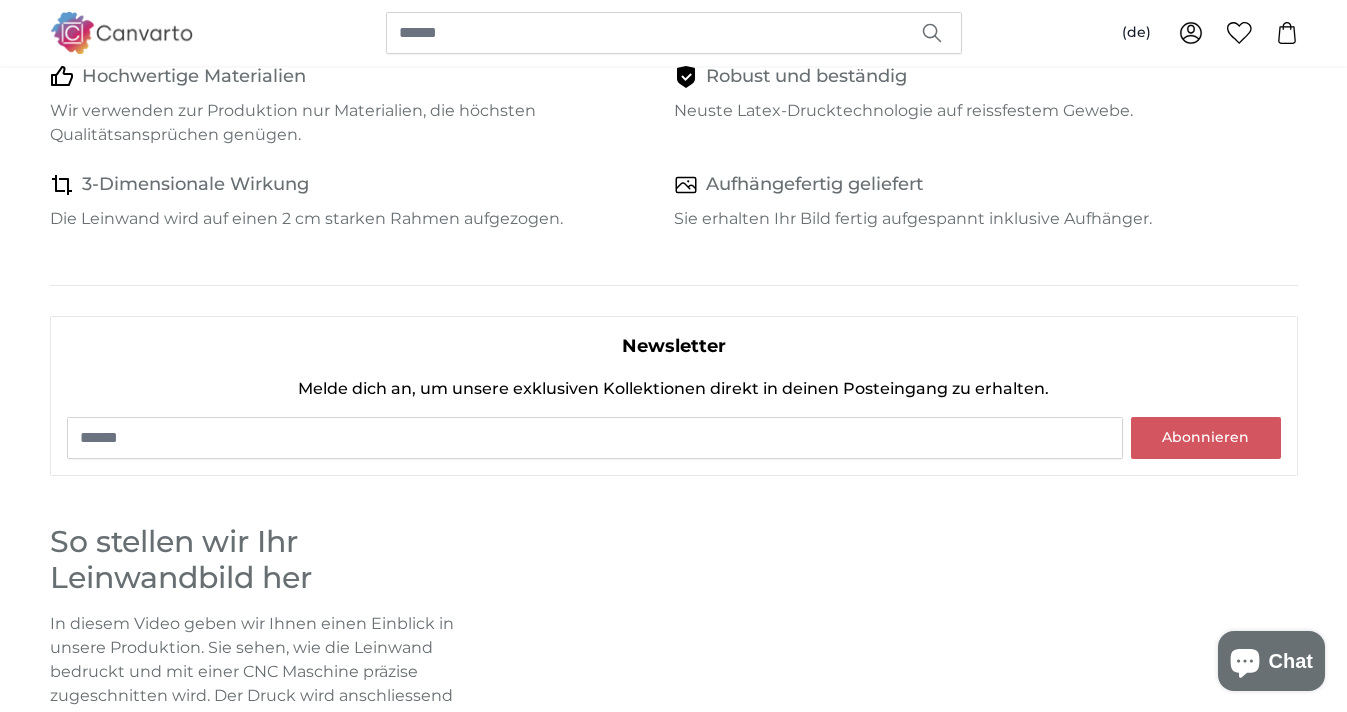 click on "Eigenes Bild als Leinwandbild
Eigenes Foto als Leinwandbild
Eigenes Foto als Leinwandbild" at bounding box center [673, 153] 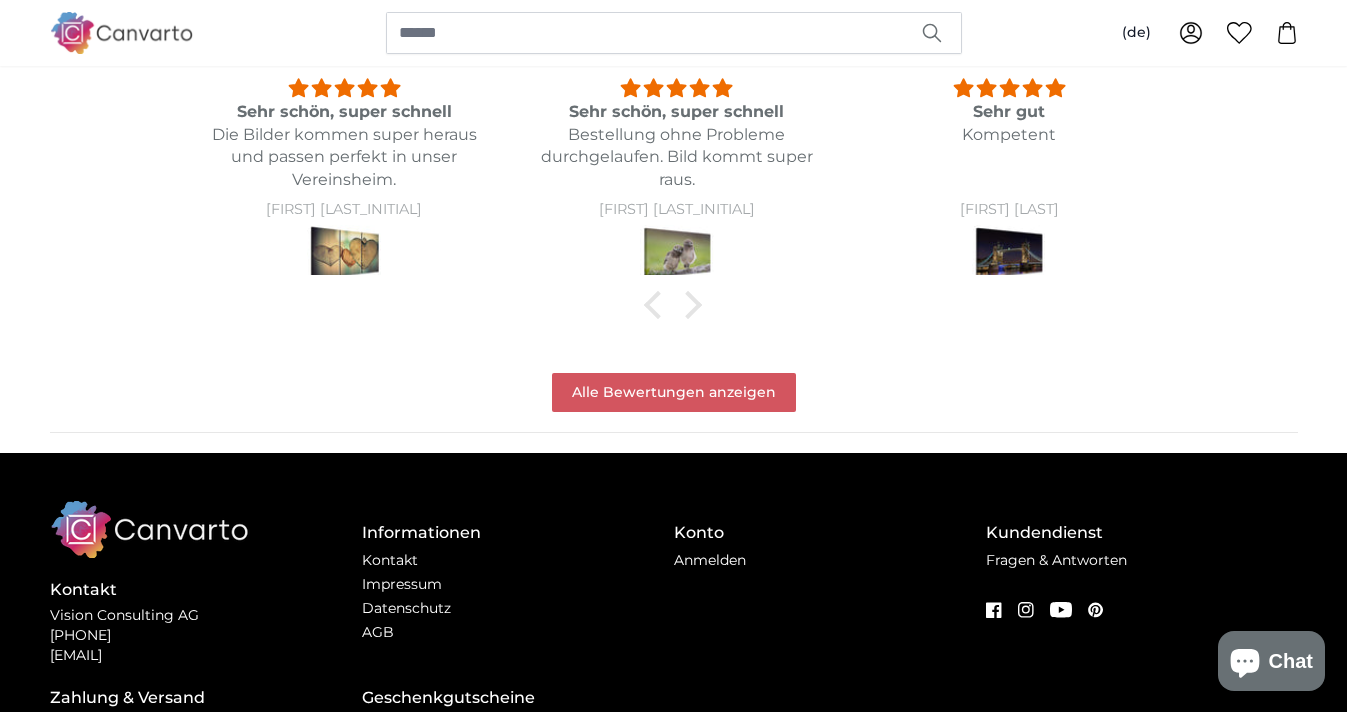 scroll, scrollTop: 2747, scrollLeft: 0, axis: vertical 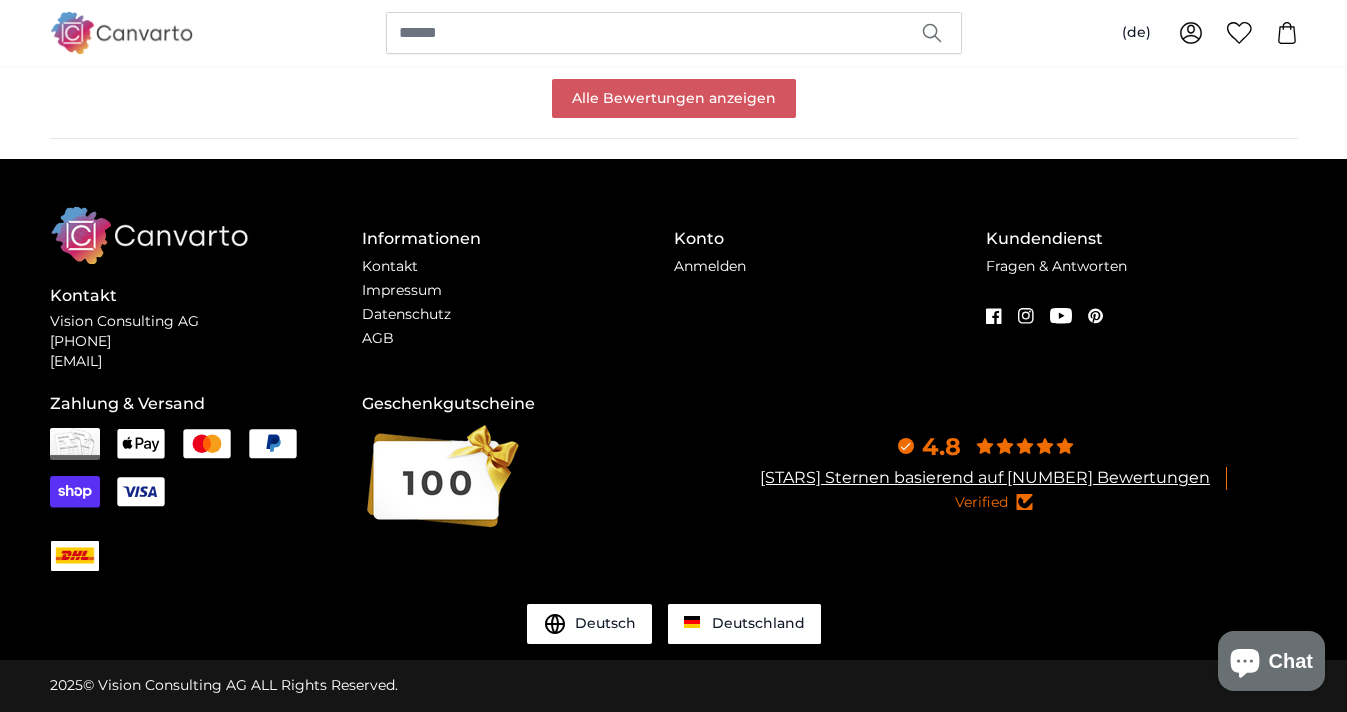 click on "Vision Consulting AG [PHONE] [EMAIL]" at bounding box center [674, 409] 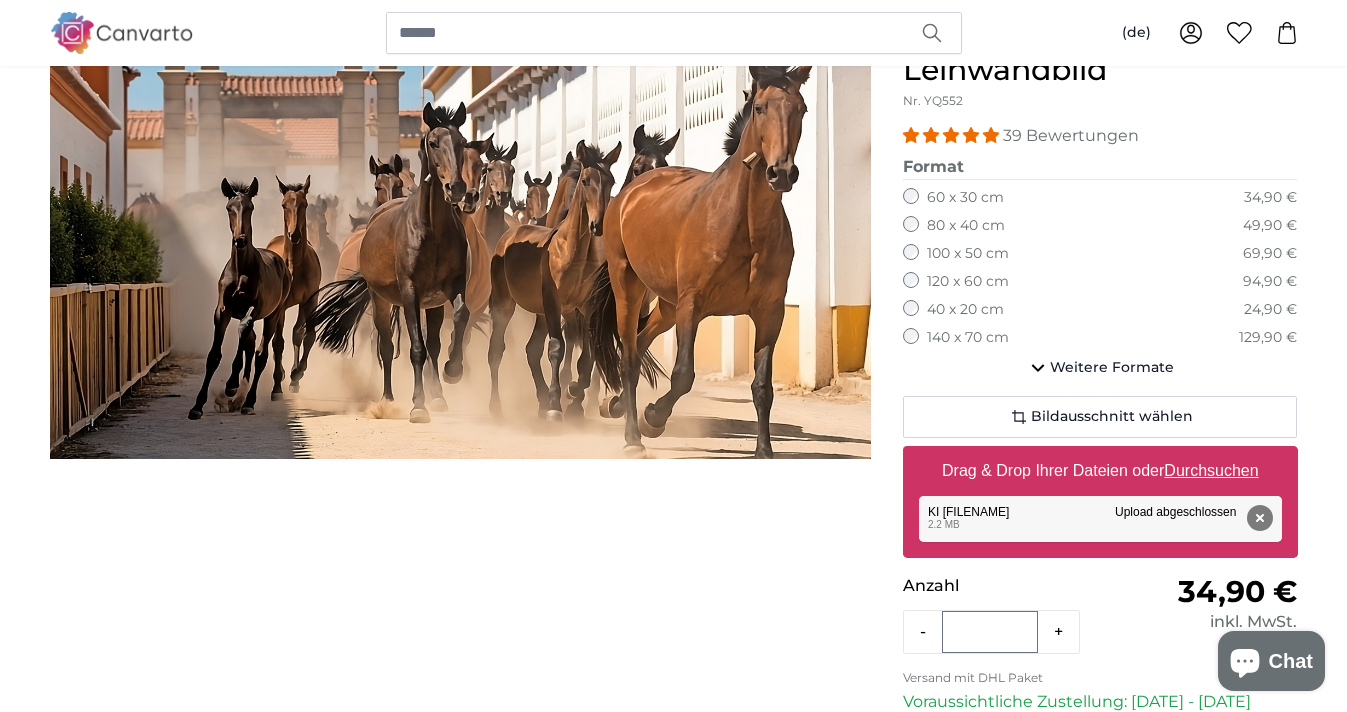 scroll, scrollTop: 200, scrollLeft: 0, axis: vertical 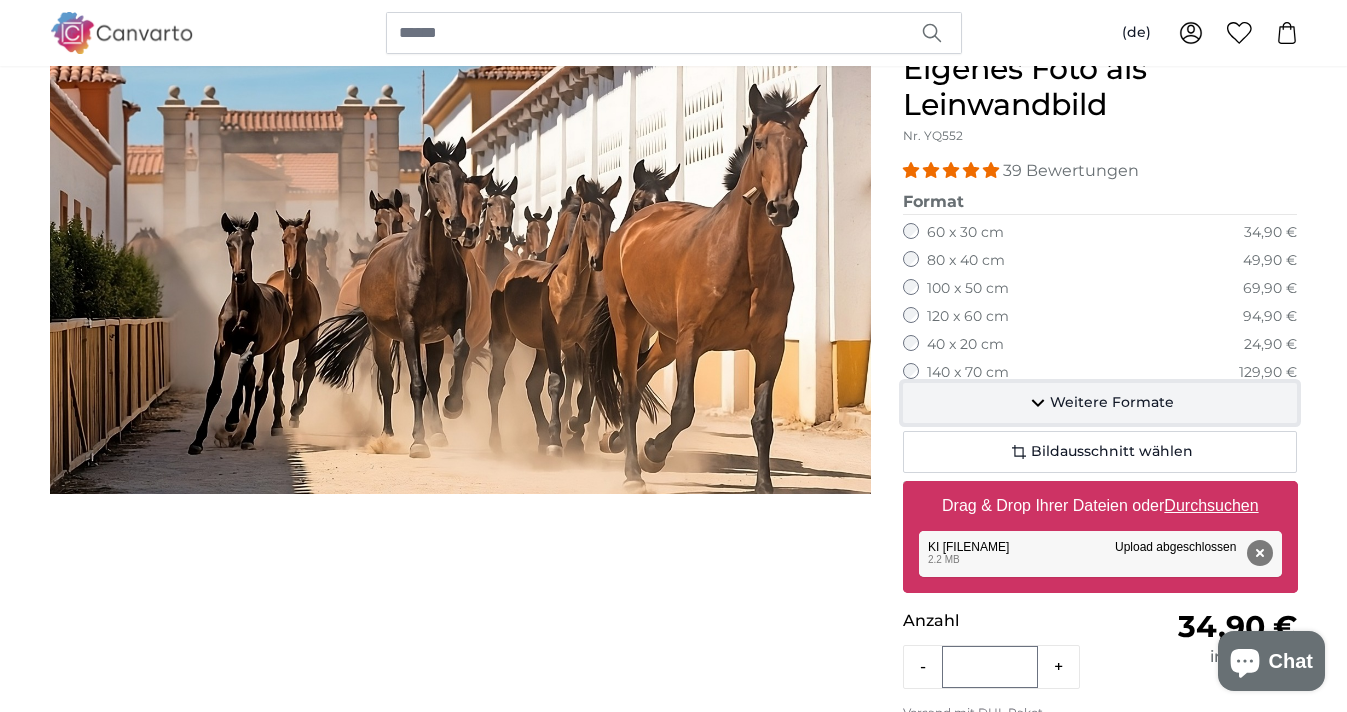 click on "Weitere Formate" 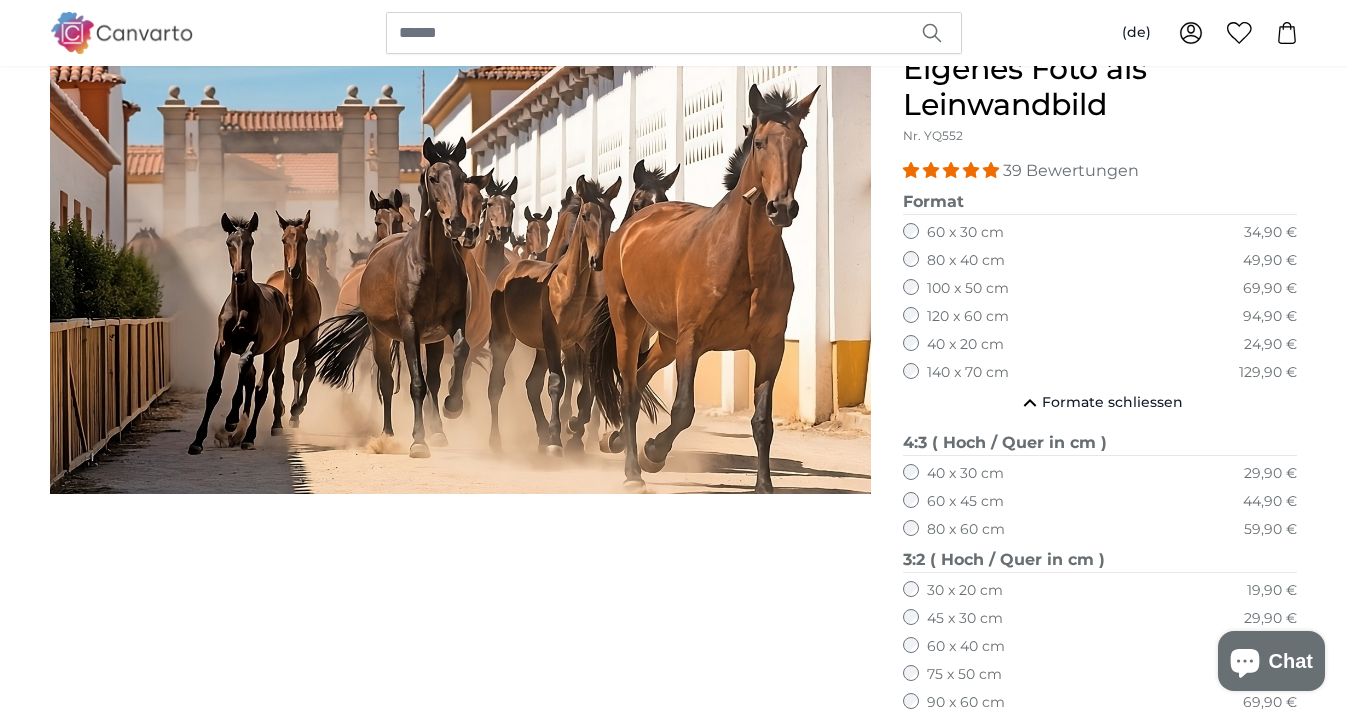 click at bounding box center (460, 1096) 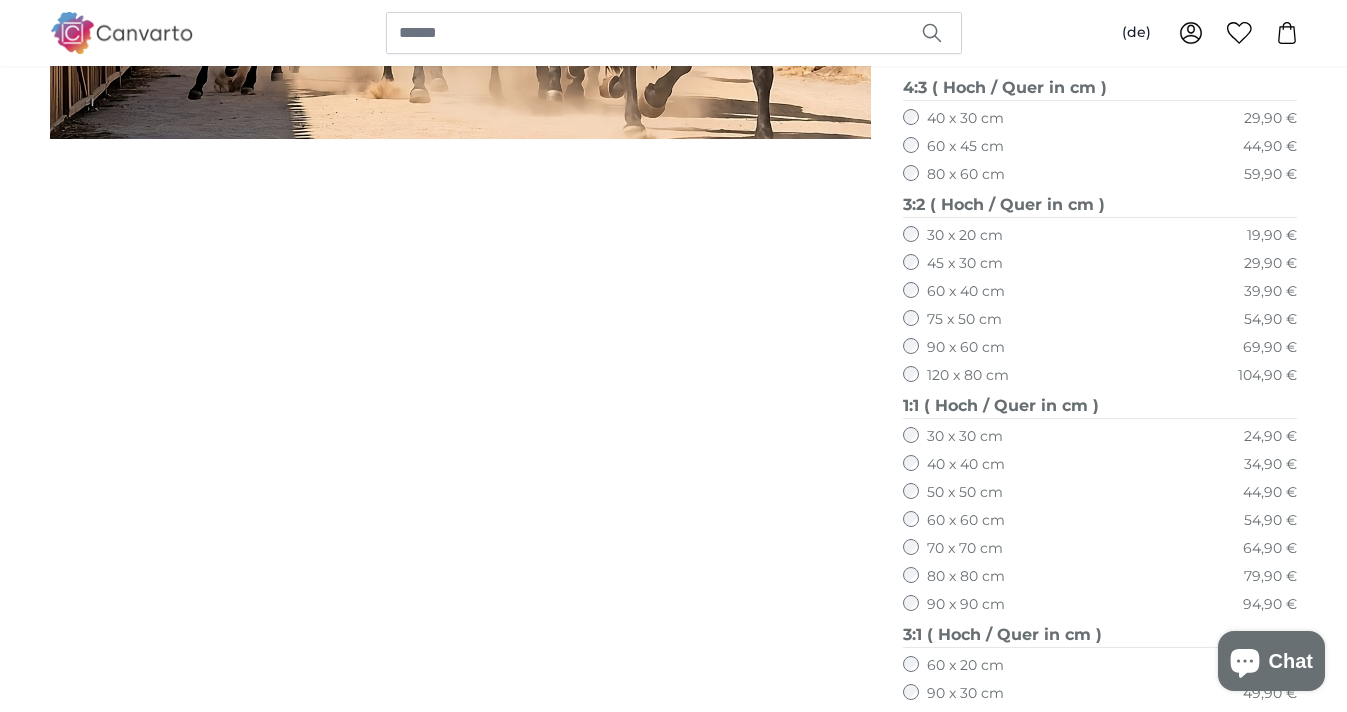 scroll, scrollTop: 600, scrollLeft: 0, axis: vertical 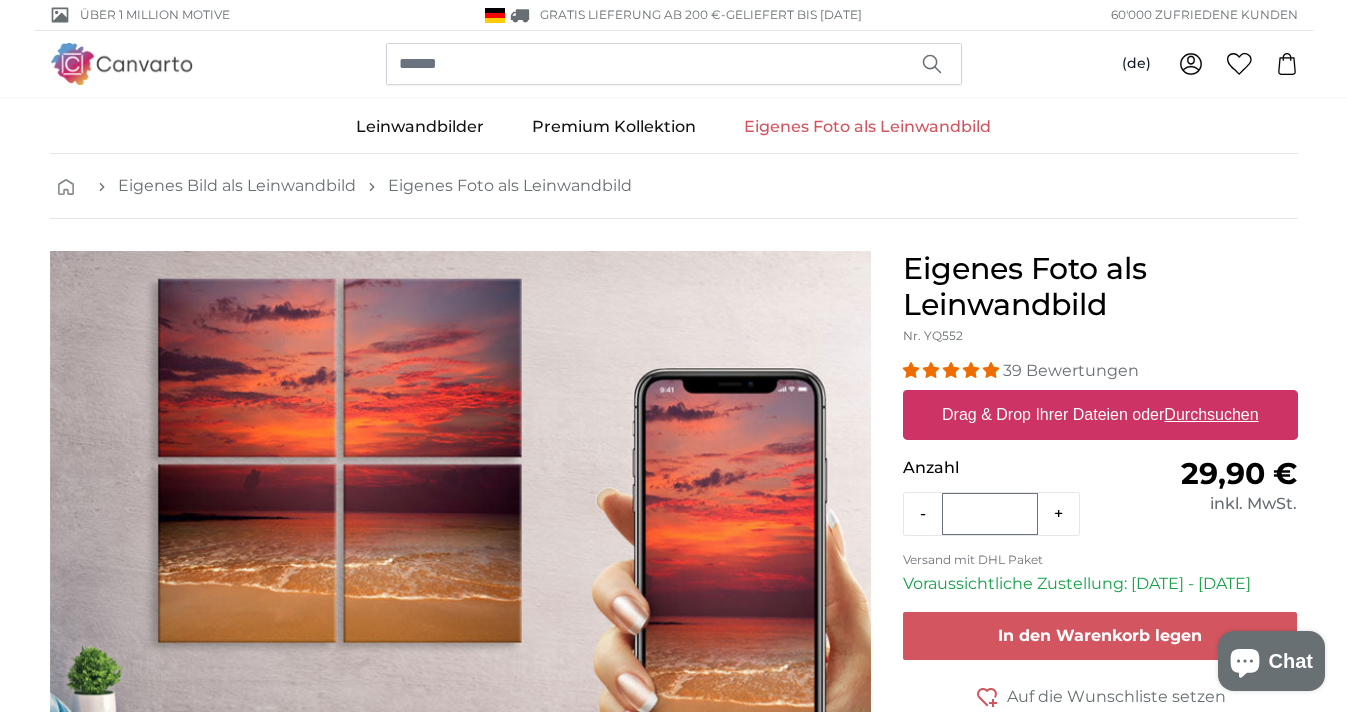 click on "Durchsuchen" at bounding box center (1211, 414) 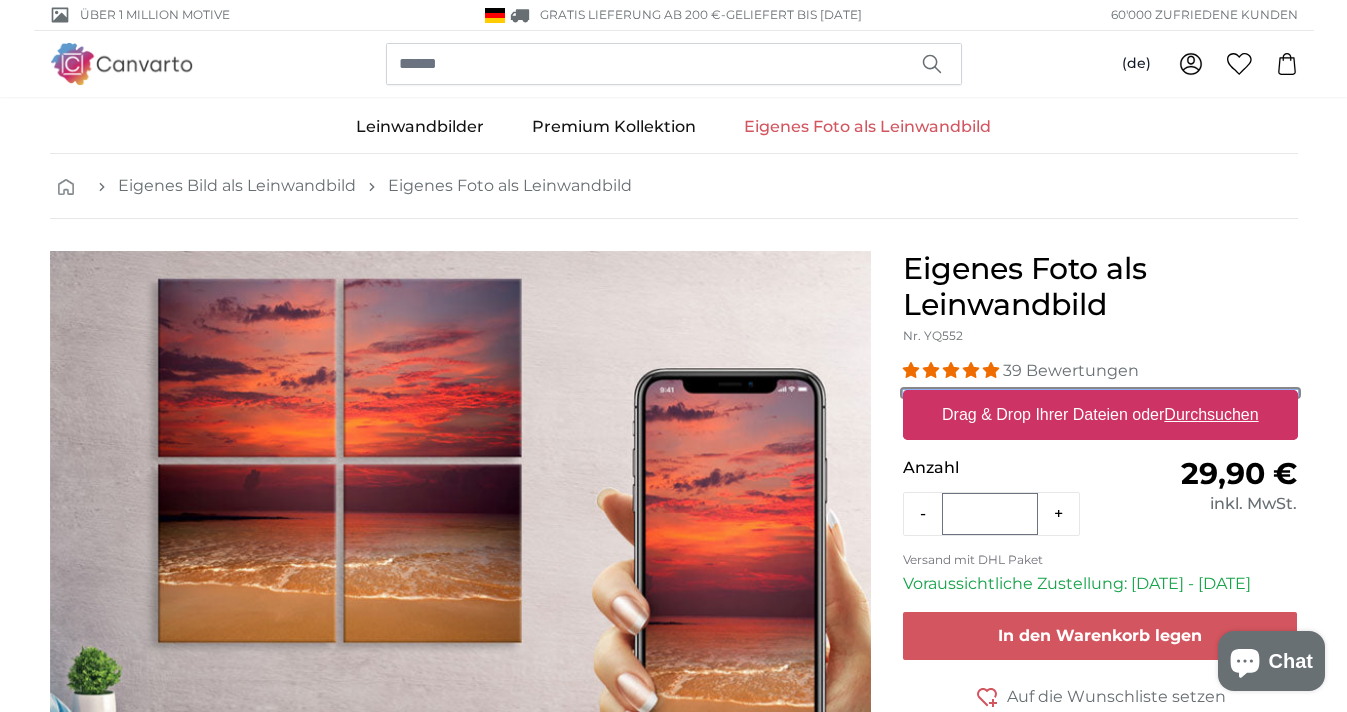click on "Drag & Drop Ihrer Dateien oder  Durchsuchen" at bounding box center [1100, 393] 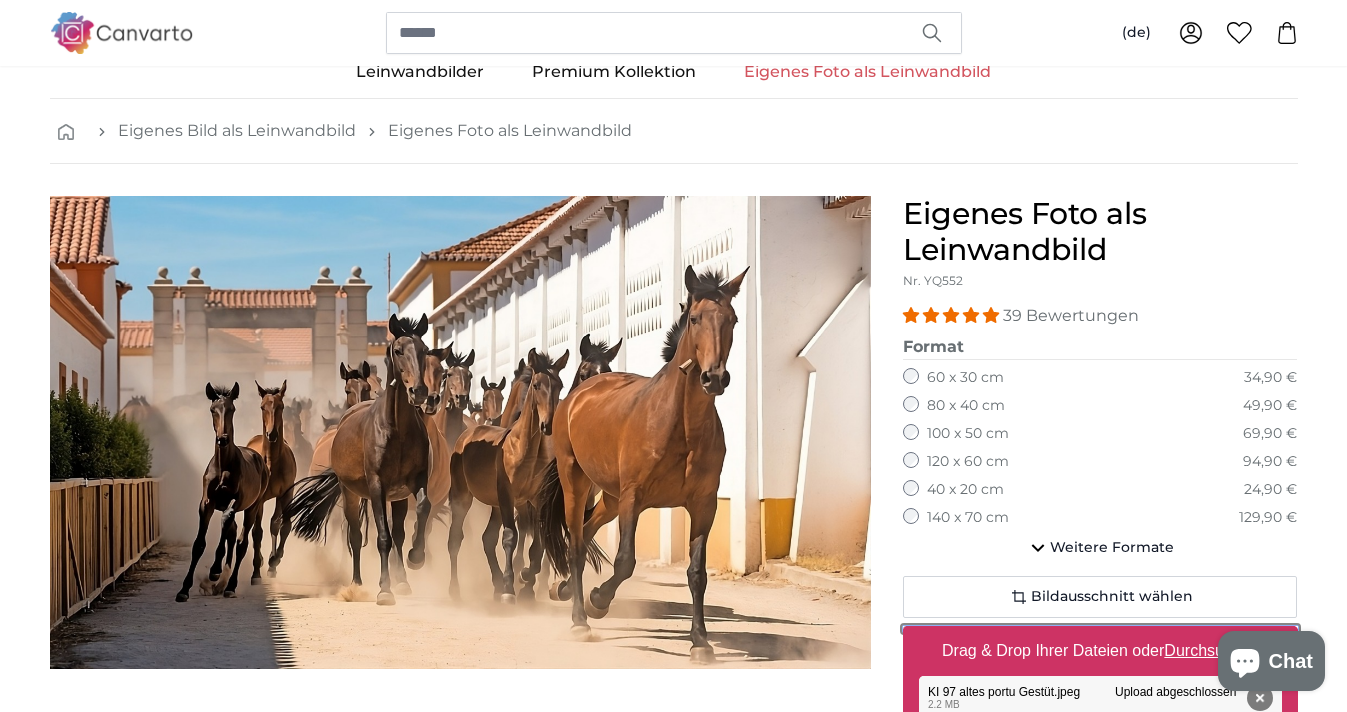 scroll, scrollTop: 100, scrollLeft: 0, axis: vertical 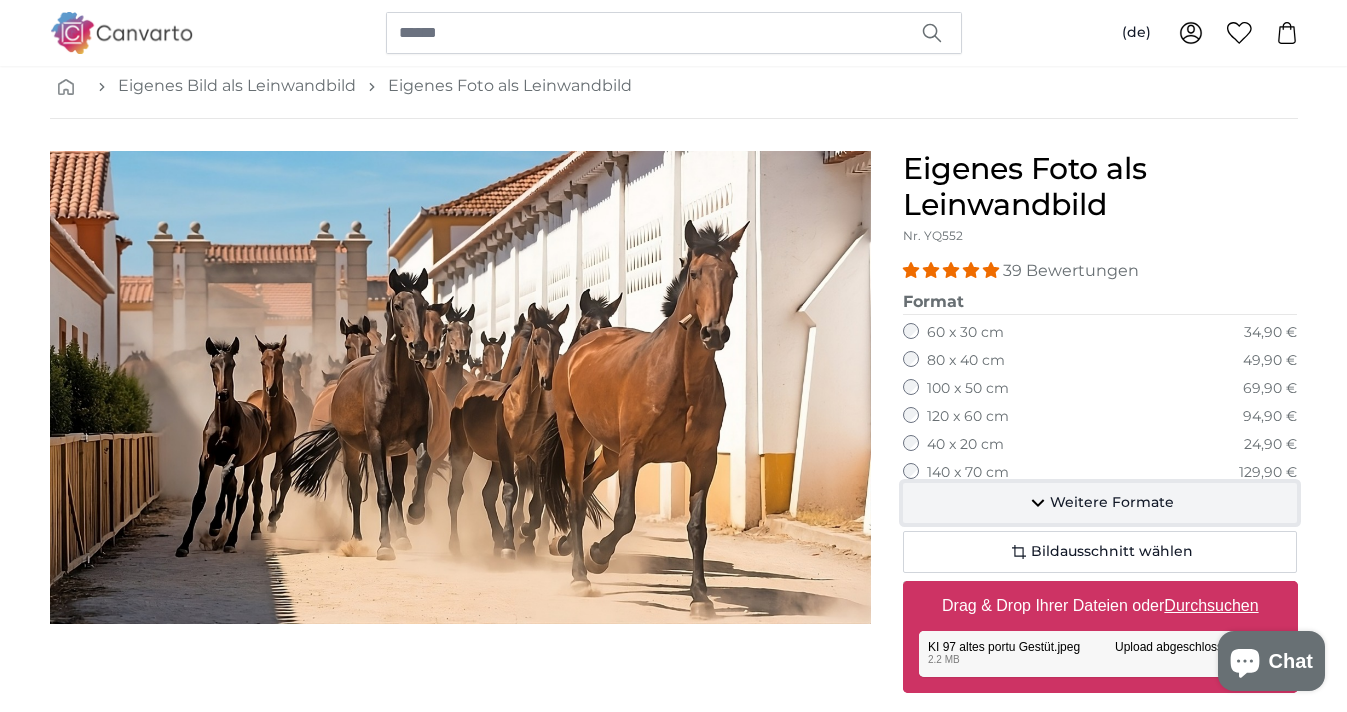 click on "Weitere Formate" 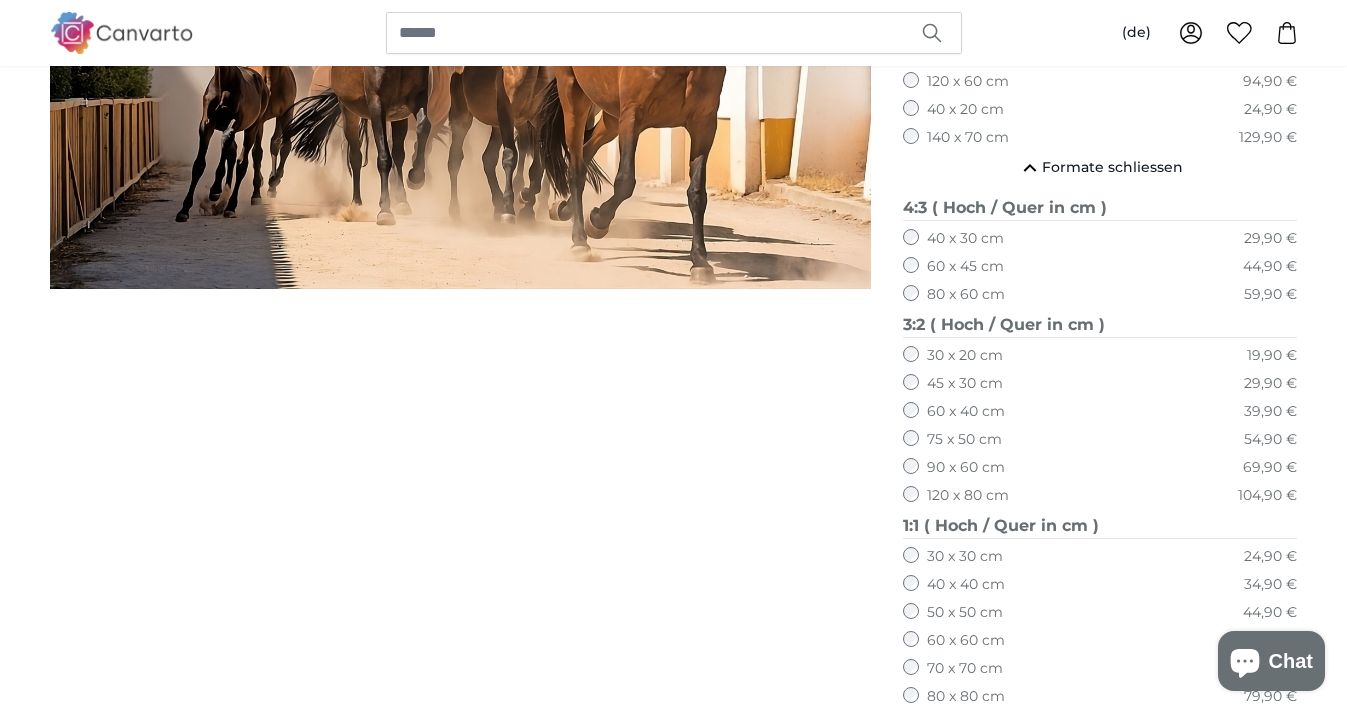 scroll, scrollTop: 400, scrollLeft: 0, axis: vertical 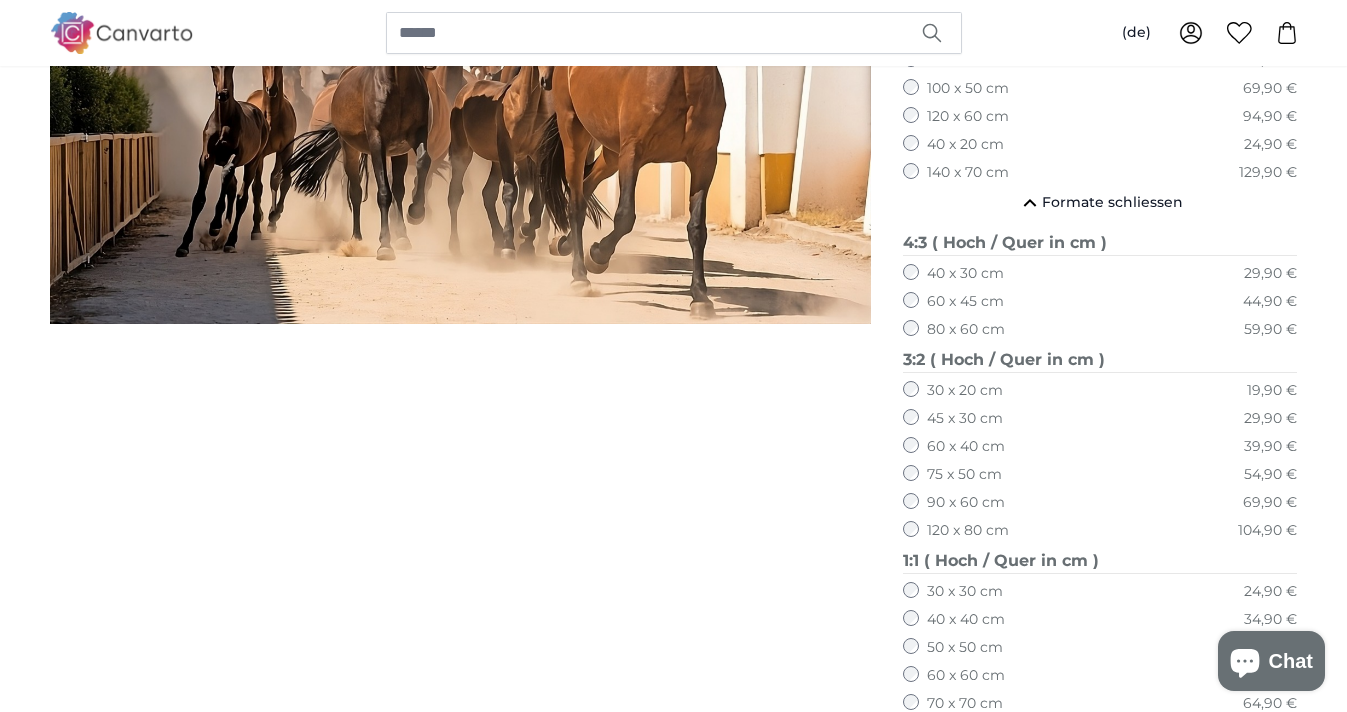 click at bounding box center (460, 896) 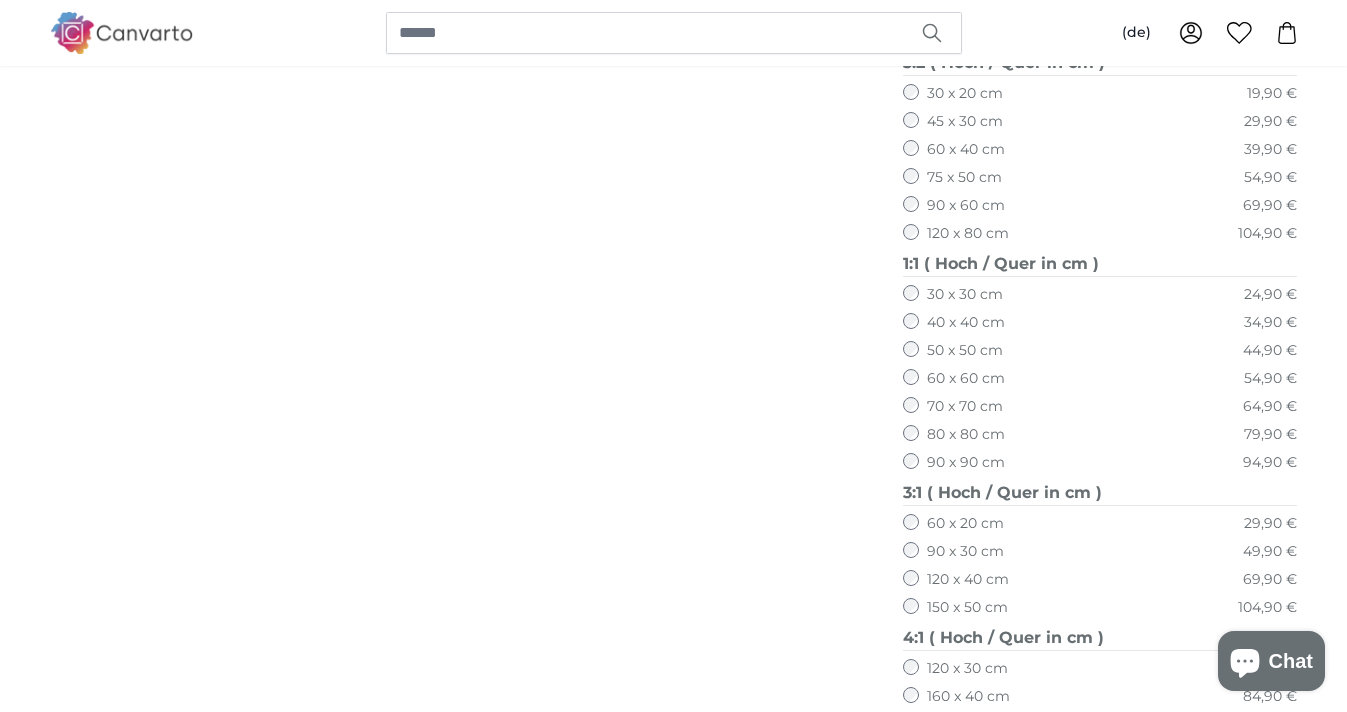 scroll, scrollTop: 500, scrollLeft: 0, axis: vertical 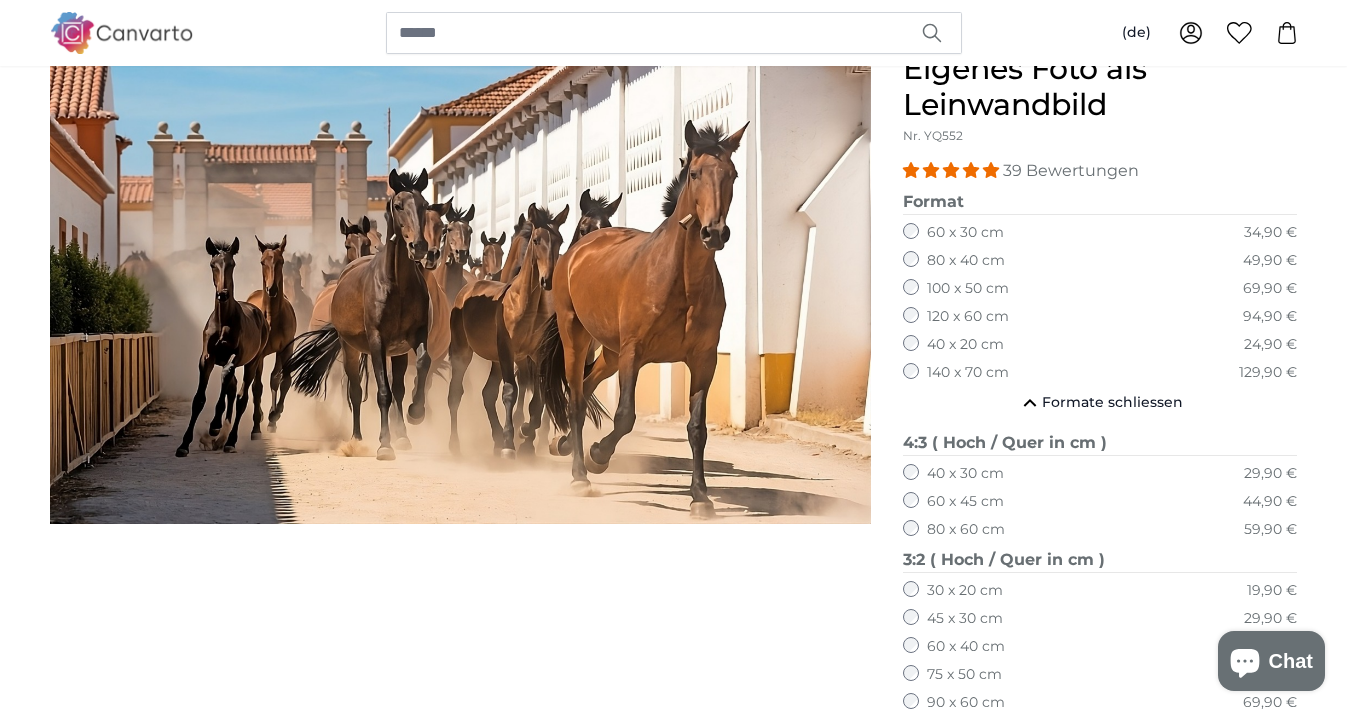 click on "120 x 60 cm" at bounding box center [968, 317] 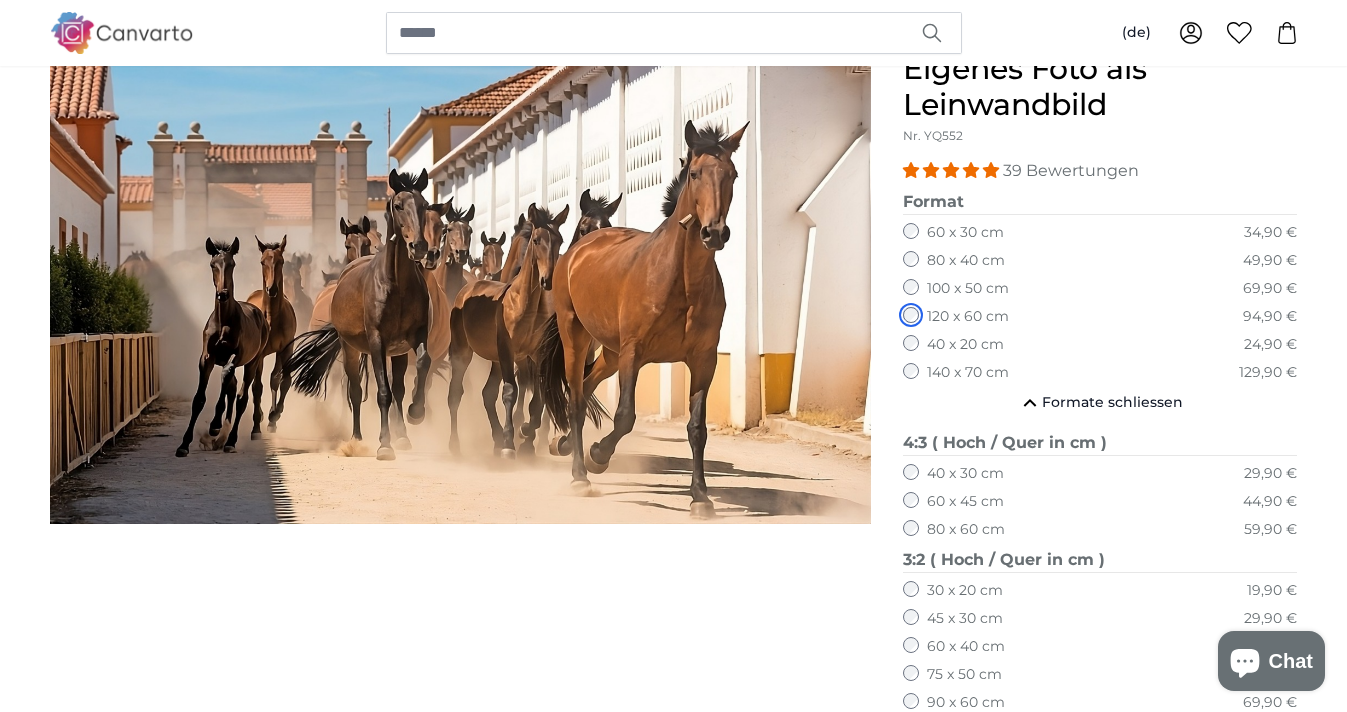scroll, scrollTop: 0, scrollLeft: 0, axis: both 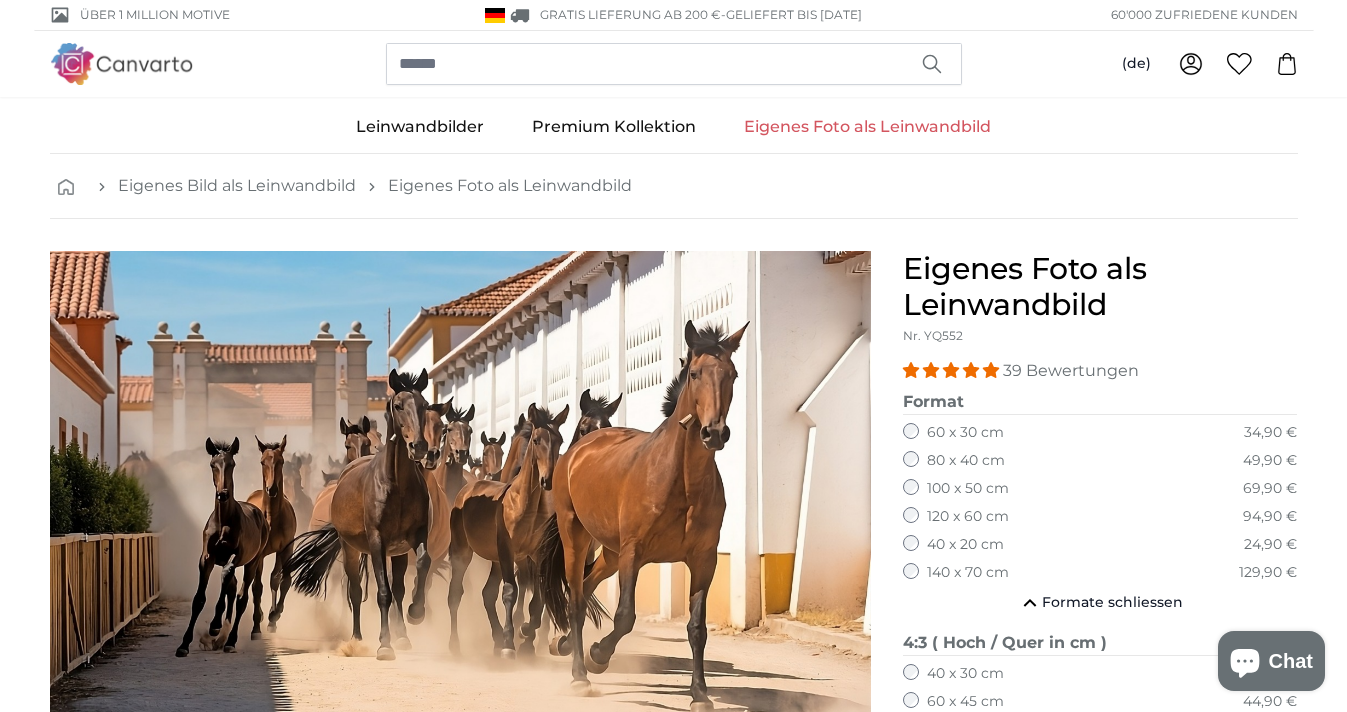 click on "Eigenes Bild als Leinwandbild
Eigenes Foto als Leinwandbild" at bounding box center (674, 186) 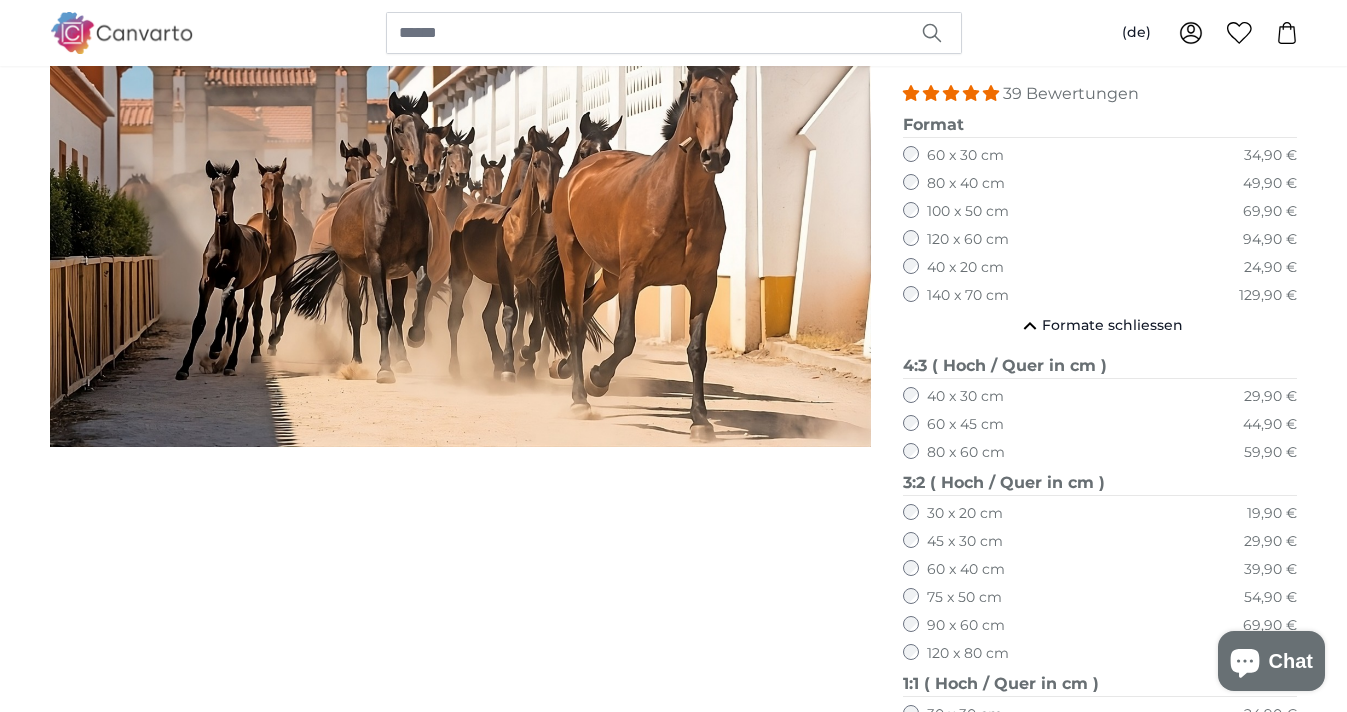 scroll, scrollTop: 300, scrollLeft: 0, axis: vertical 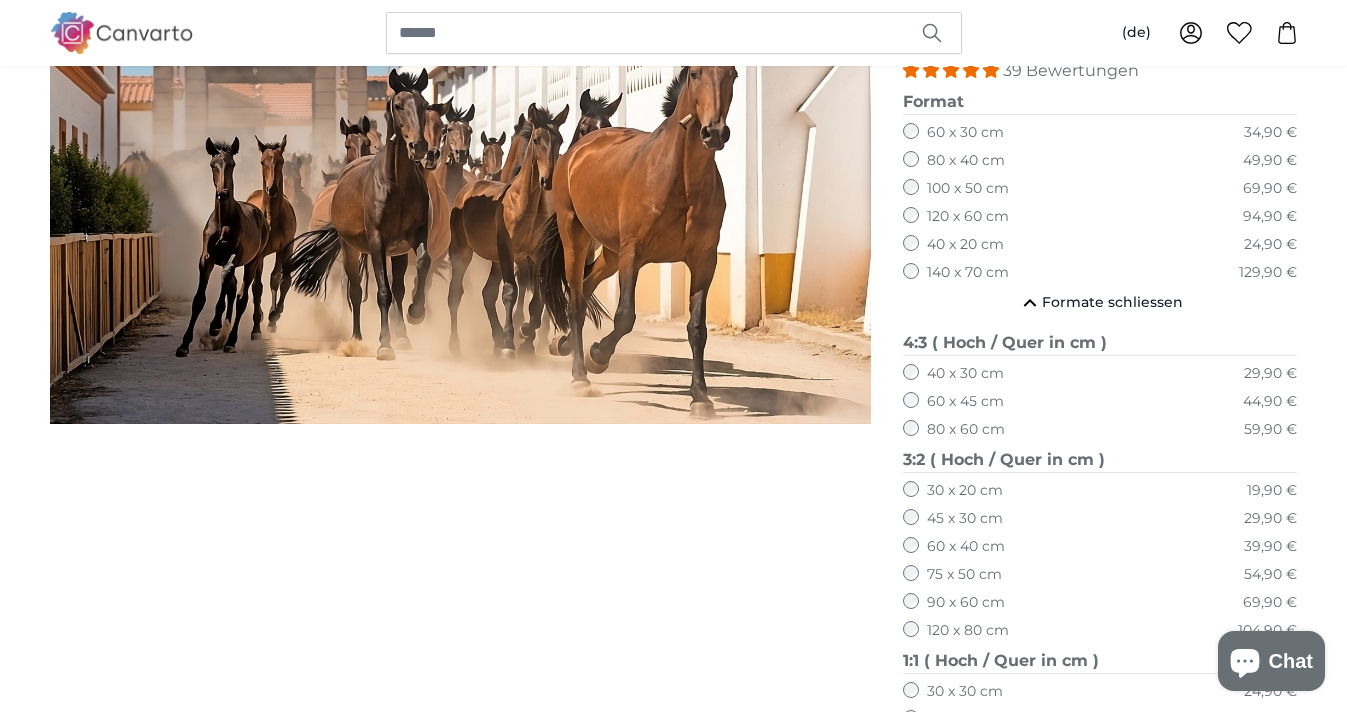 click at bounding box center (460, 996) 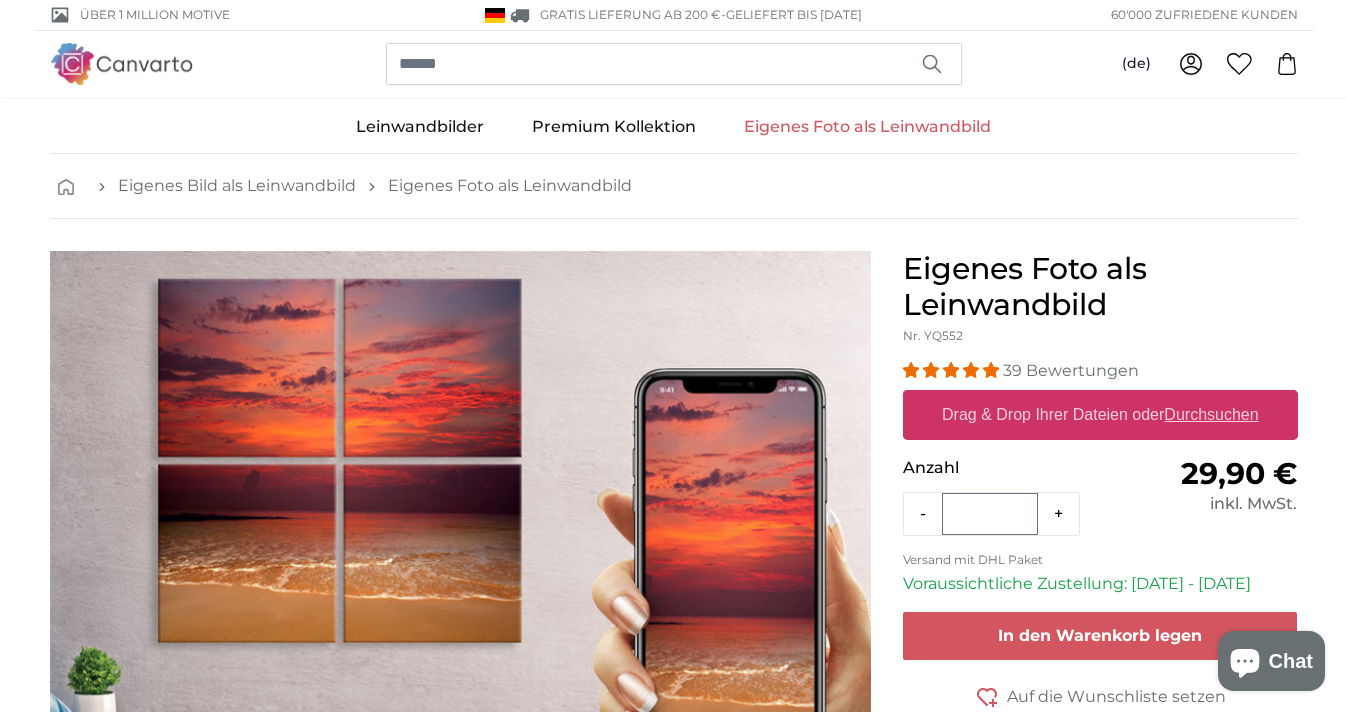 scroll, scrollTop: 0, scrollLeft: 0, axis: both 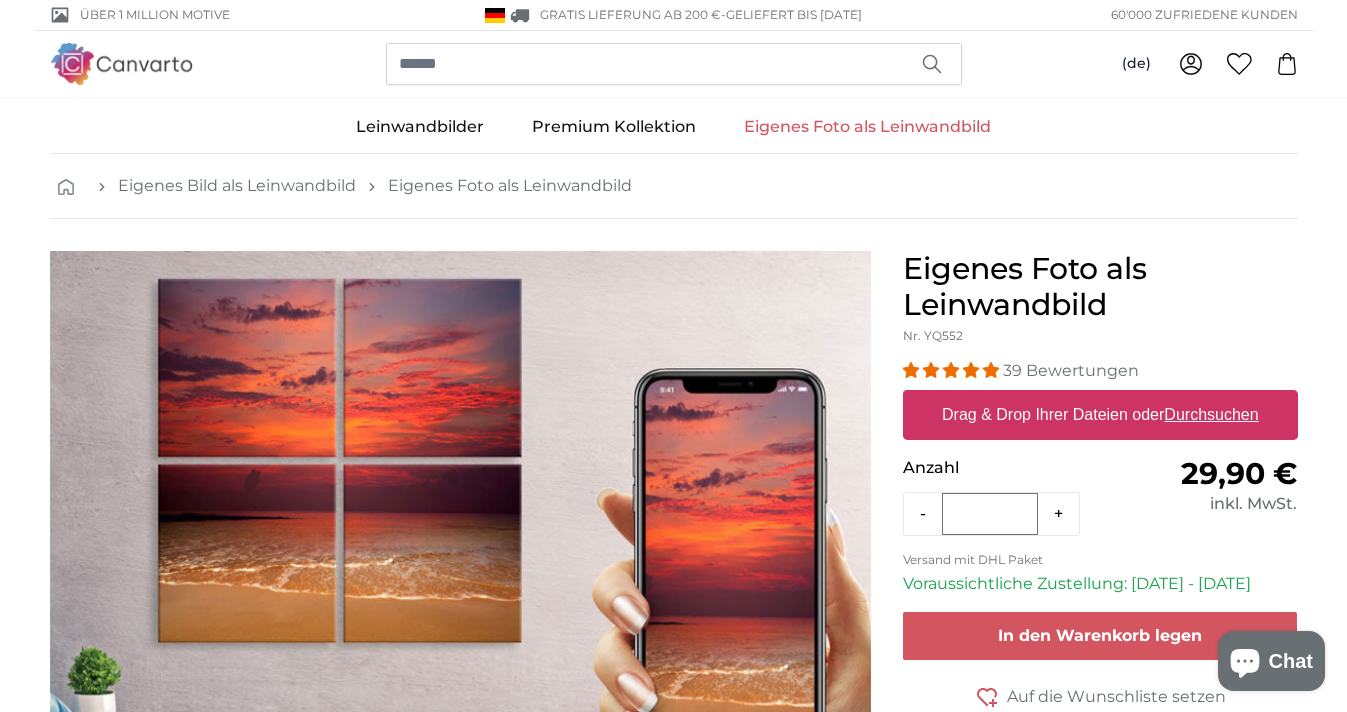 click on "Drag & Drop Ihrer Dateien oder  Durchsuchen" at bounding box center (1100, 415) 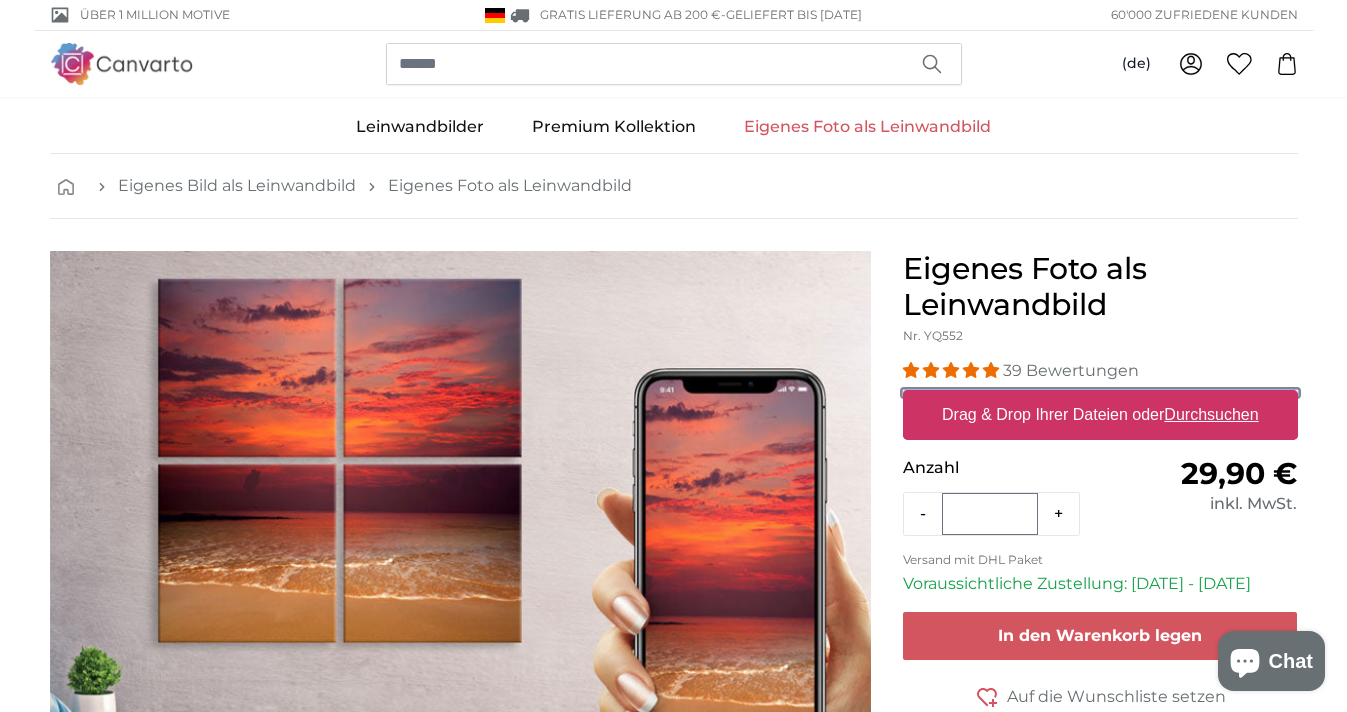 type on "**********" 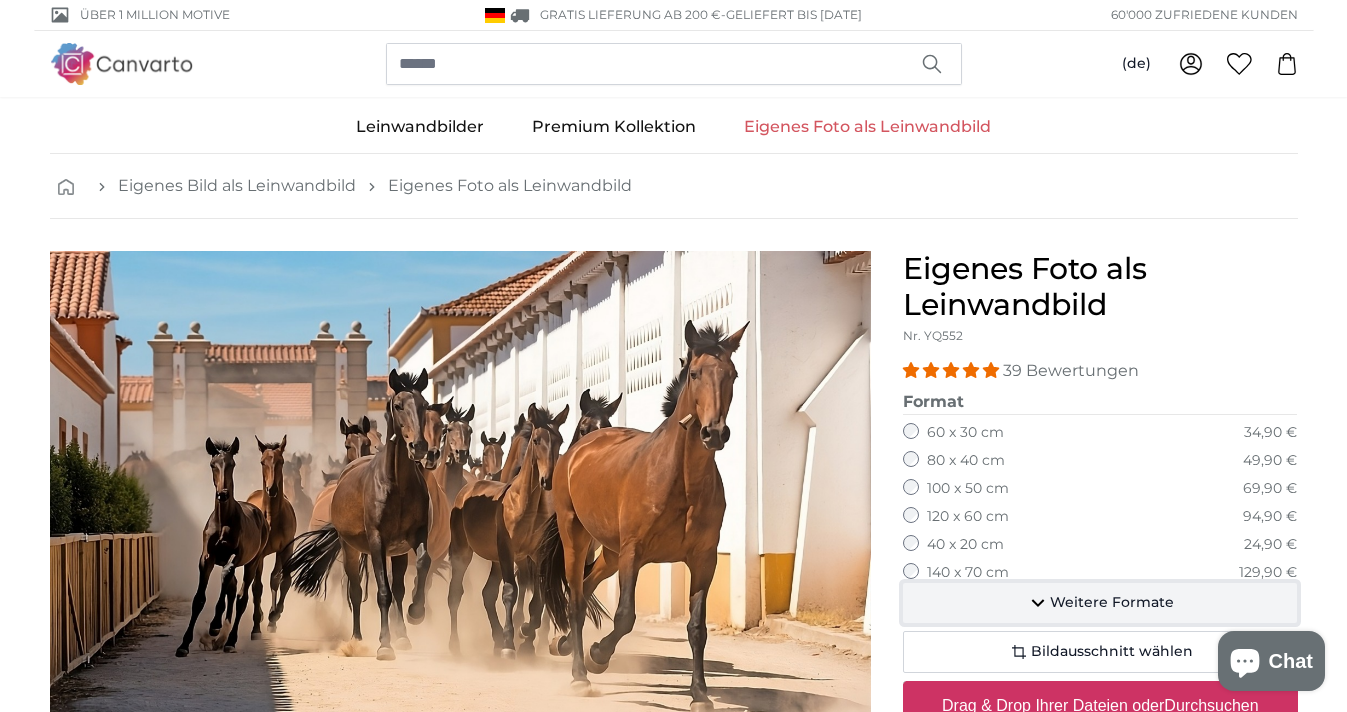 click on "Weitere Formate" 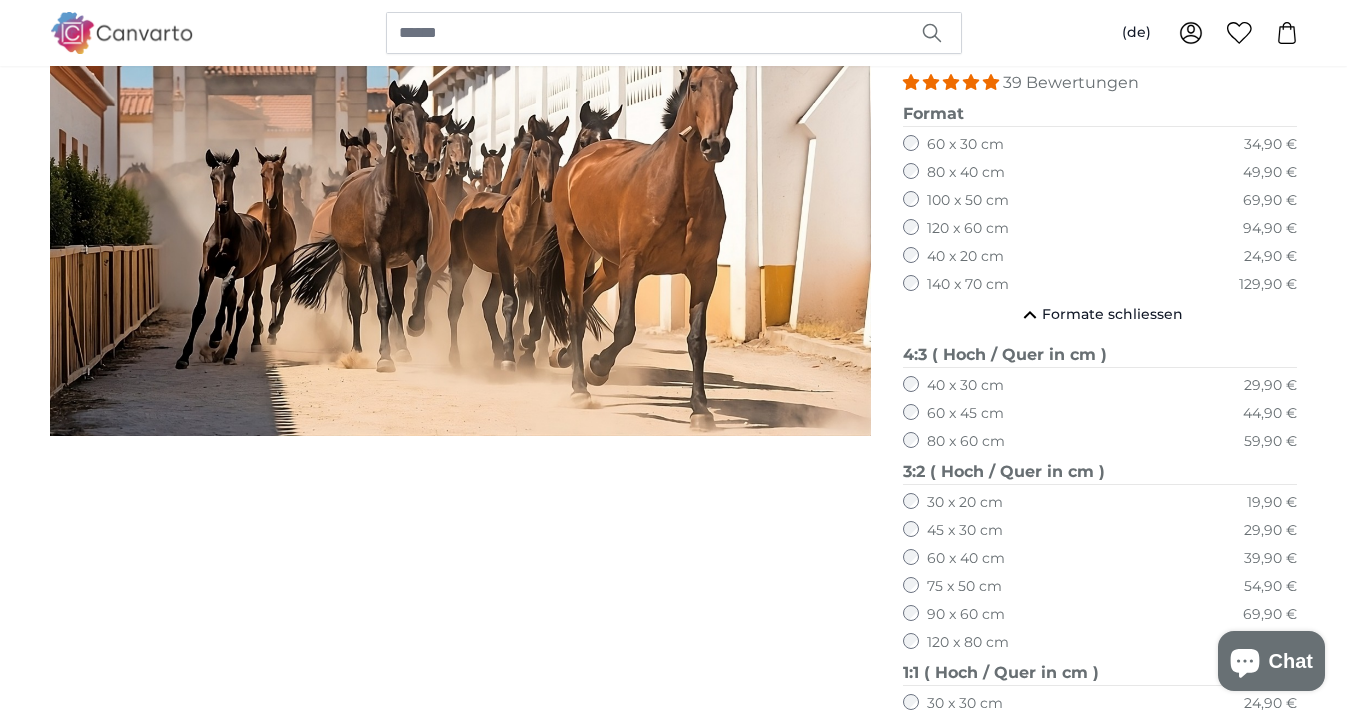 scroll, scrollTop: 300, scrollLeft: 0, axis: vertical 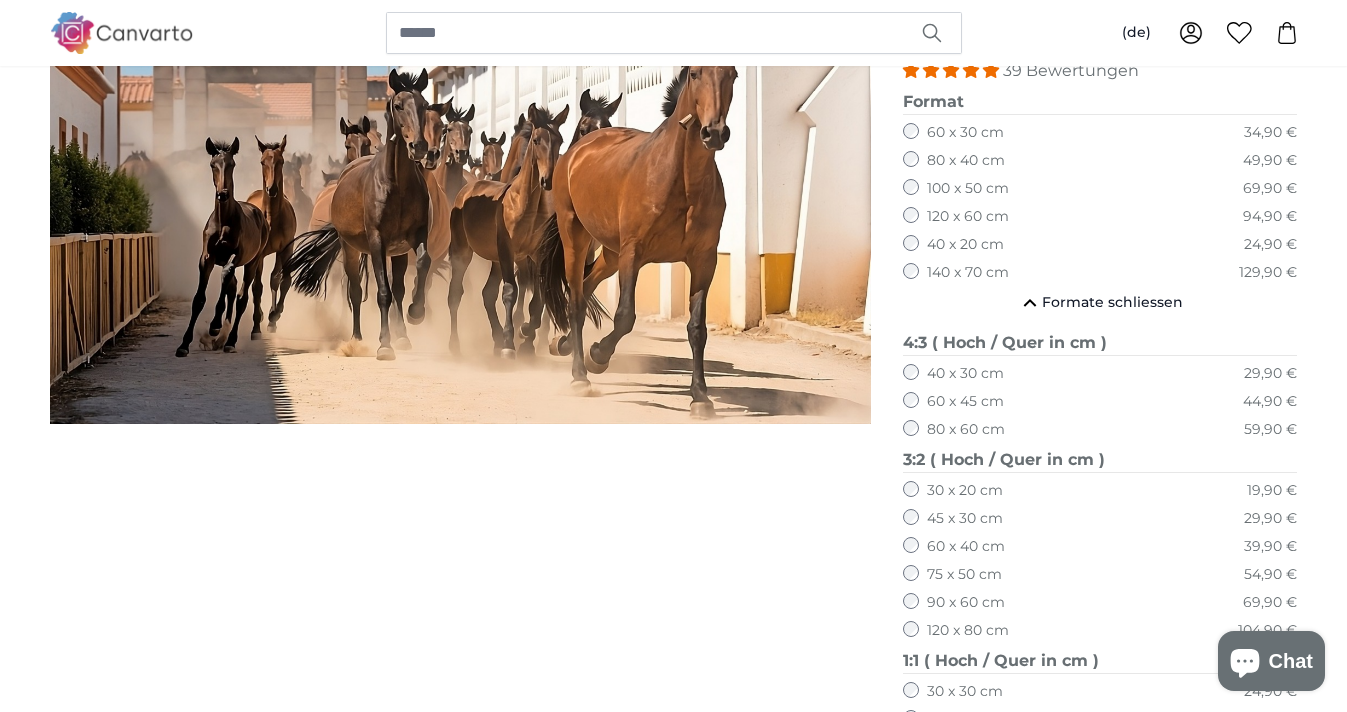 click on "120 x 80 cm" 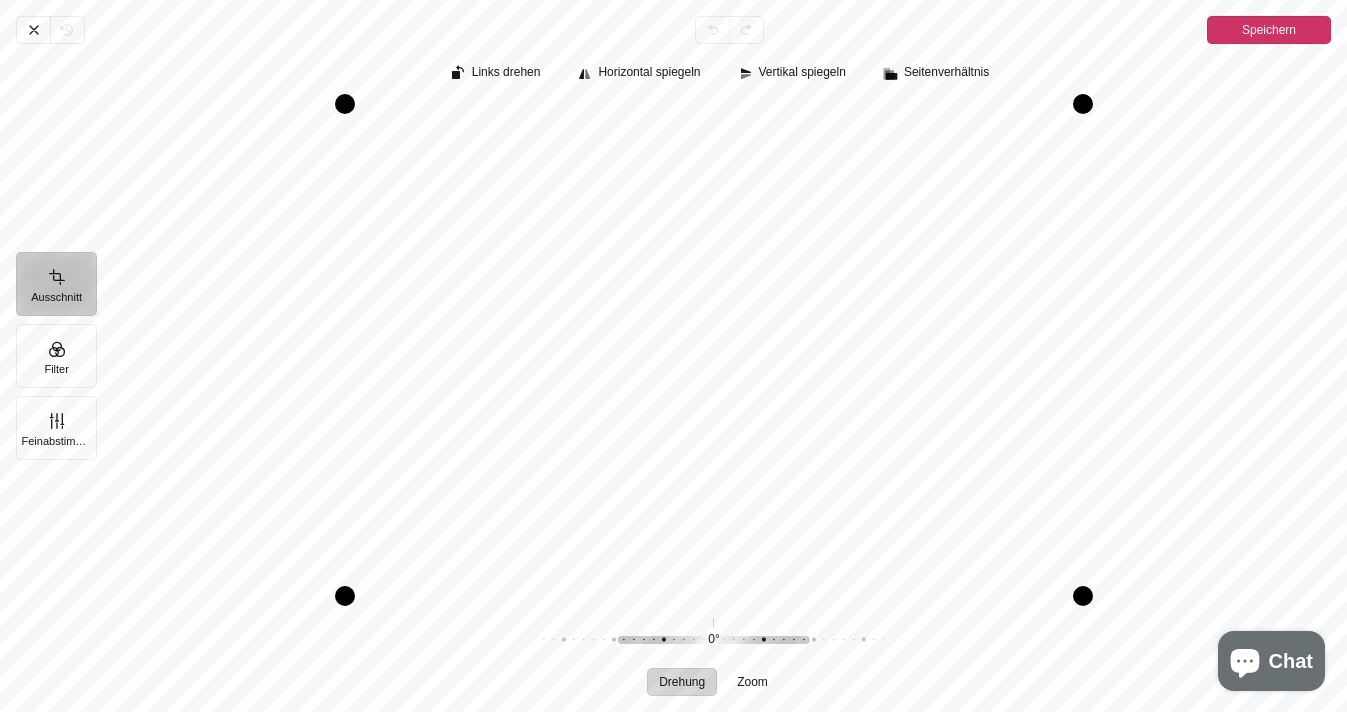 click on "Speichern" at bounding box center [1269, 30] 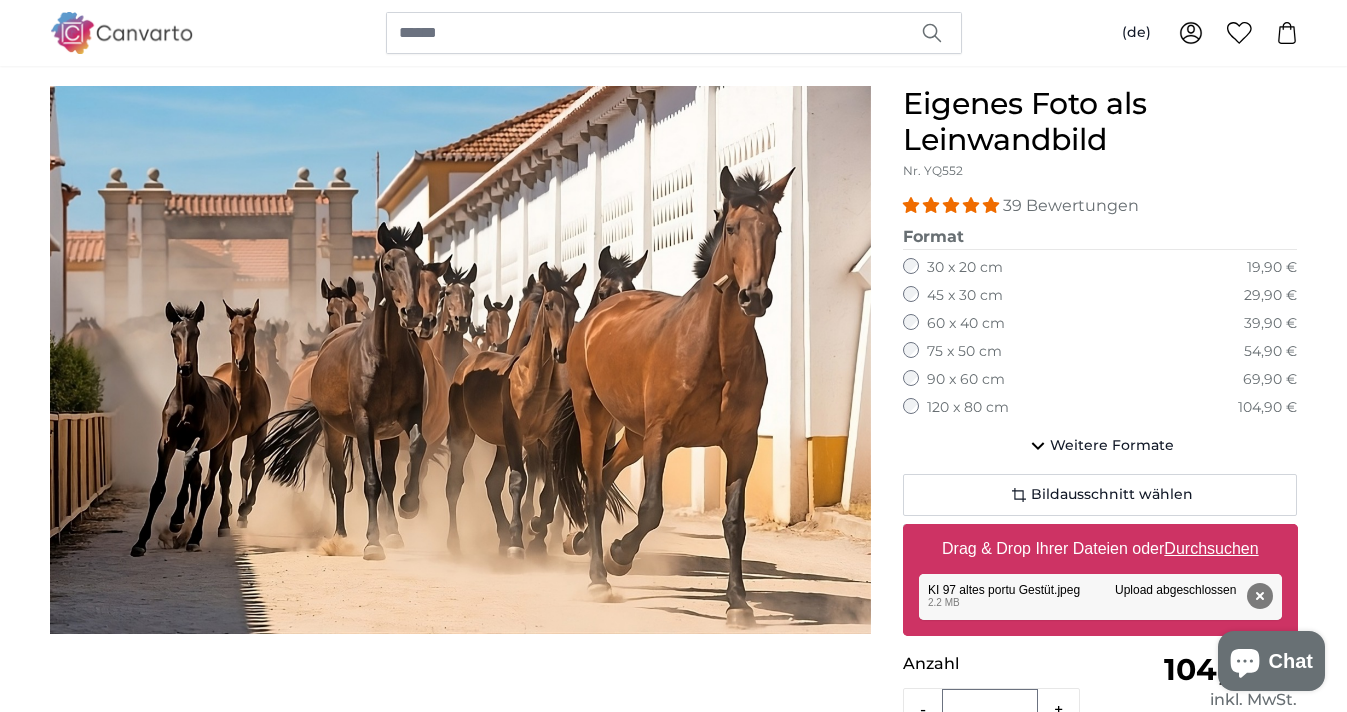 scroll, scrollTop: 200, scrollLeft: 0, axis: vertical 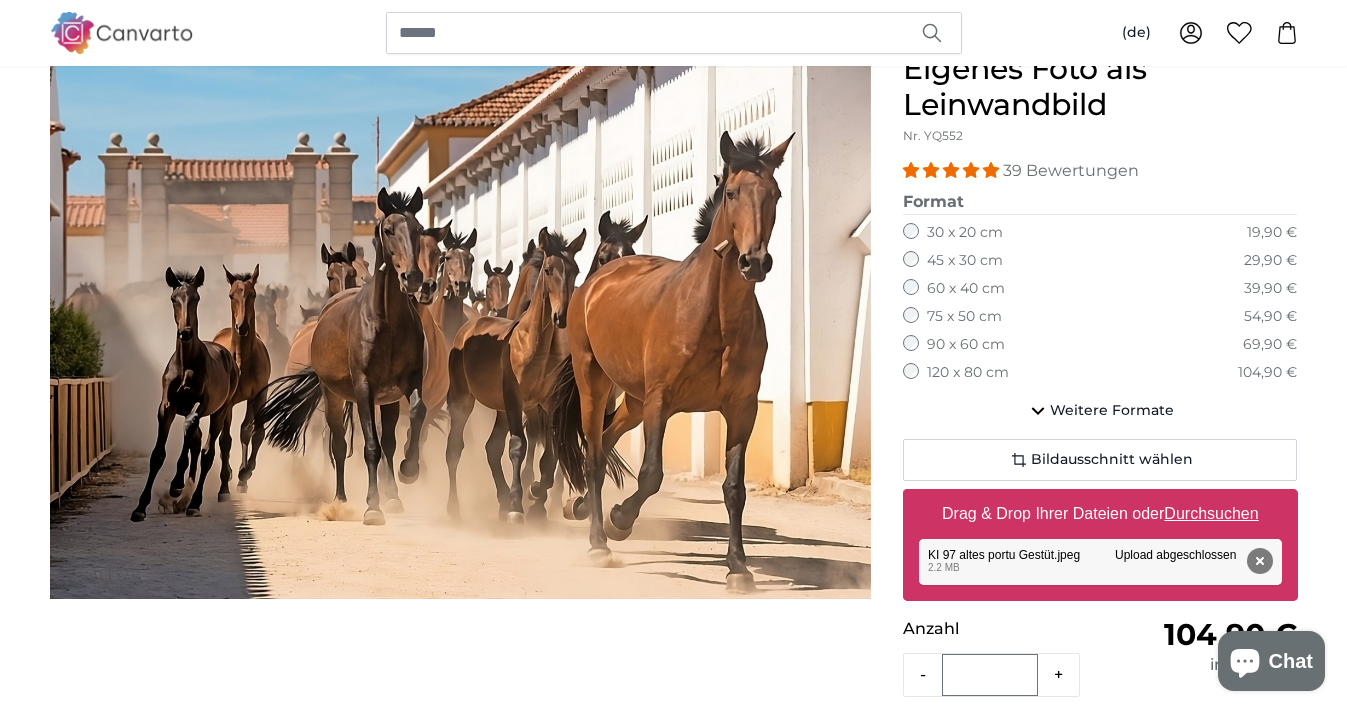 click at bounding box center (460, 509) 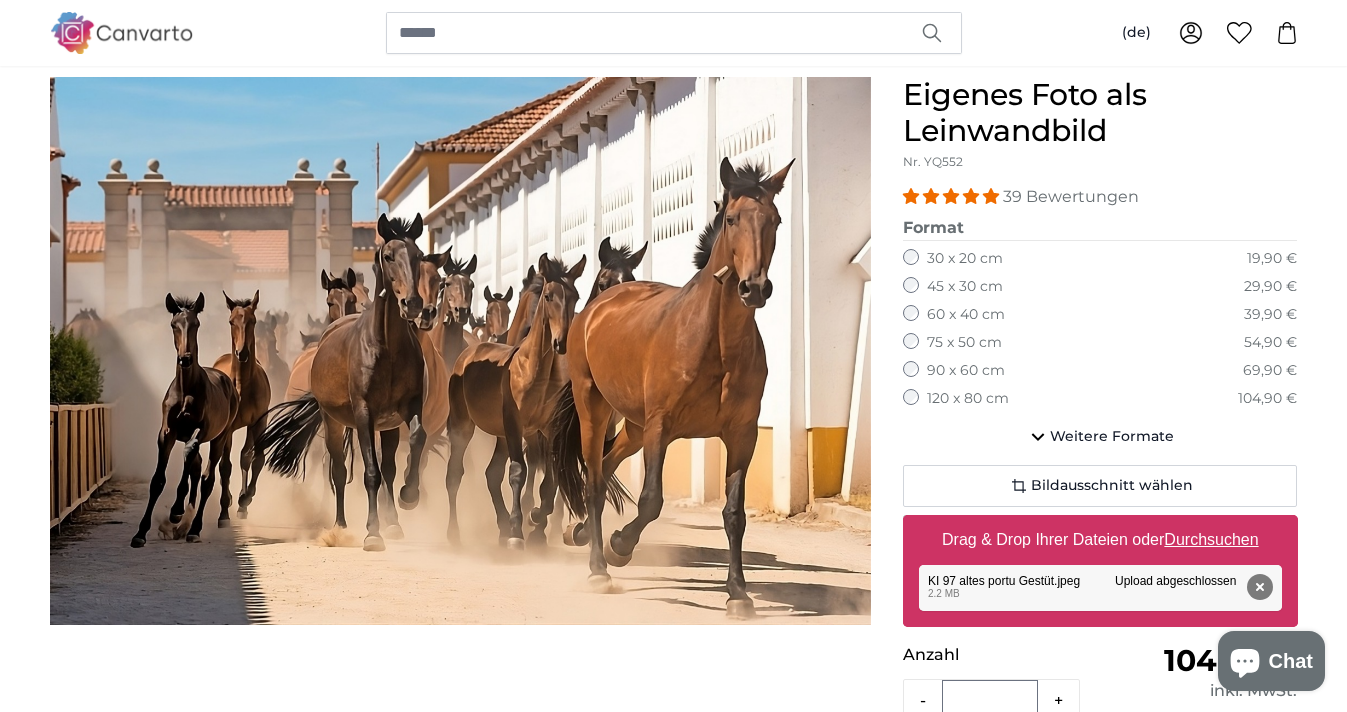 scroll, scrollTop: 100, scrollLeft: 0, axis: vertical 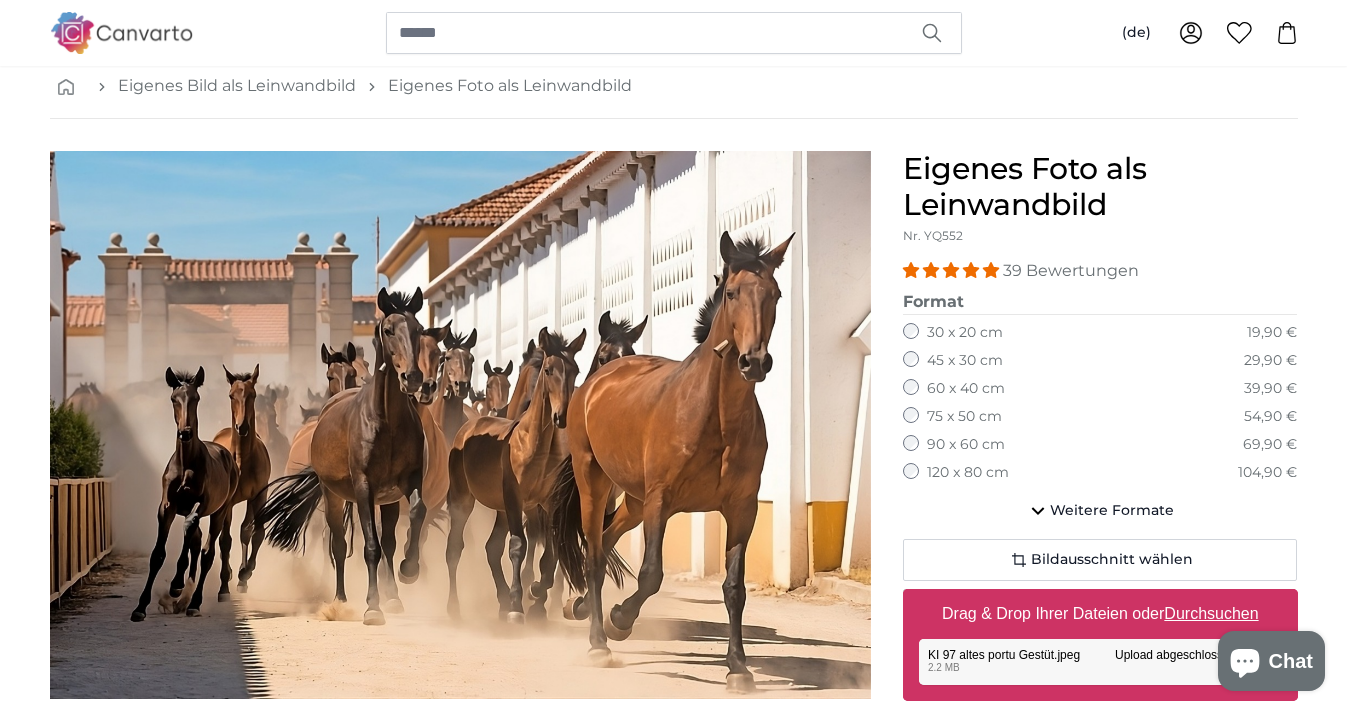 click on "Eigenes Bild als Leinwandbild
Eigenes Foto als Leinwandbild" at bounding box center [674, 86] 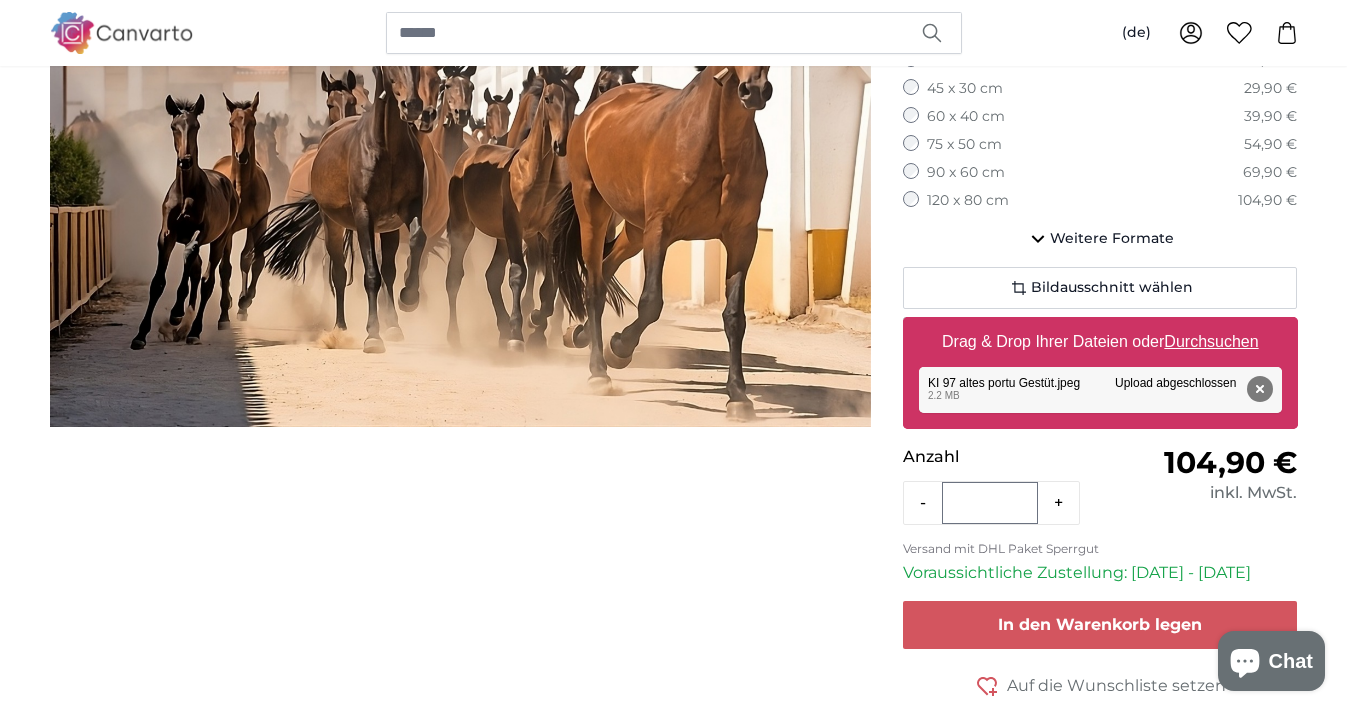 scroll, scrollTop: 400, scrollLeft: 0, axis: vertical 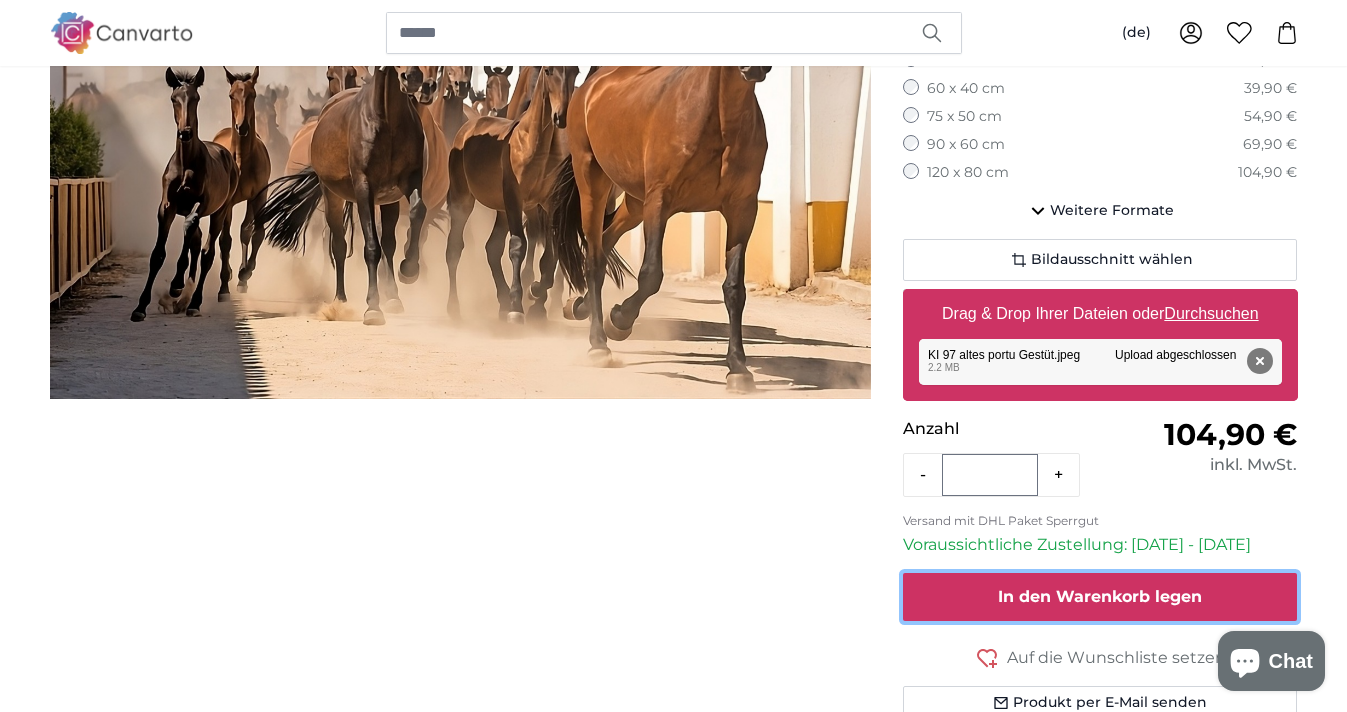 click on "In den Warenkorb legen" at bounding box center (1100, 597) 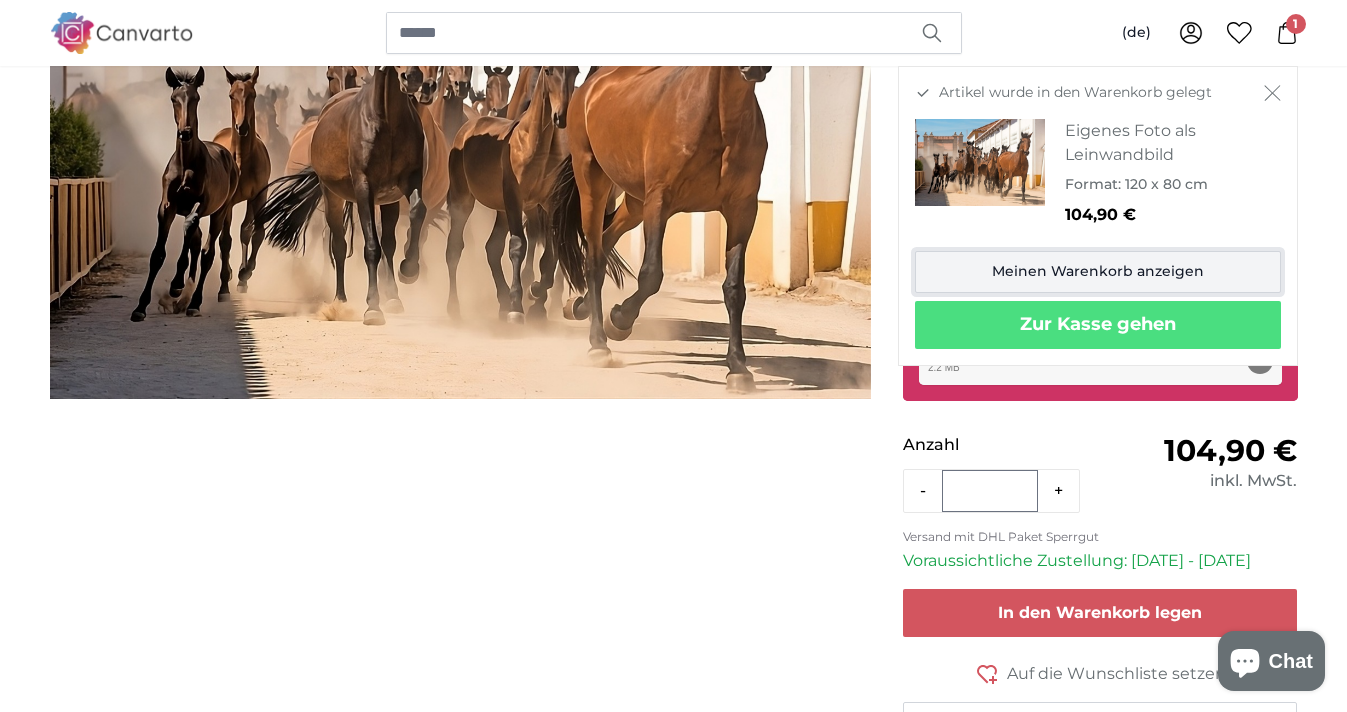 click on "Meinen Warenkorb anzeigen" at bounding box center [1098, 272] 